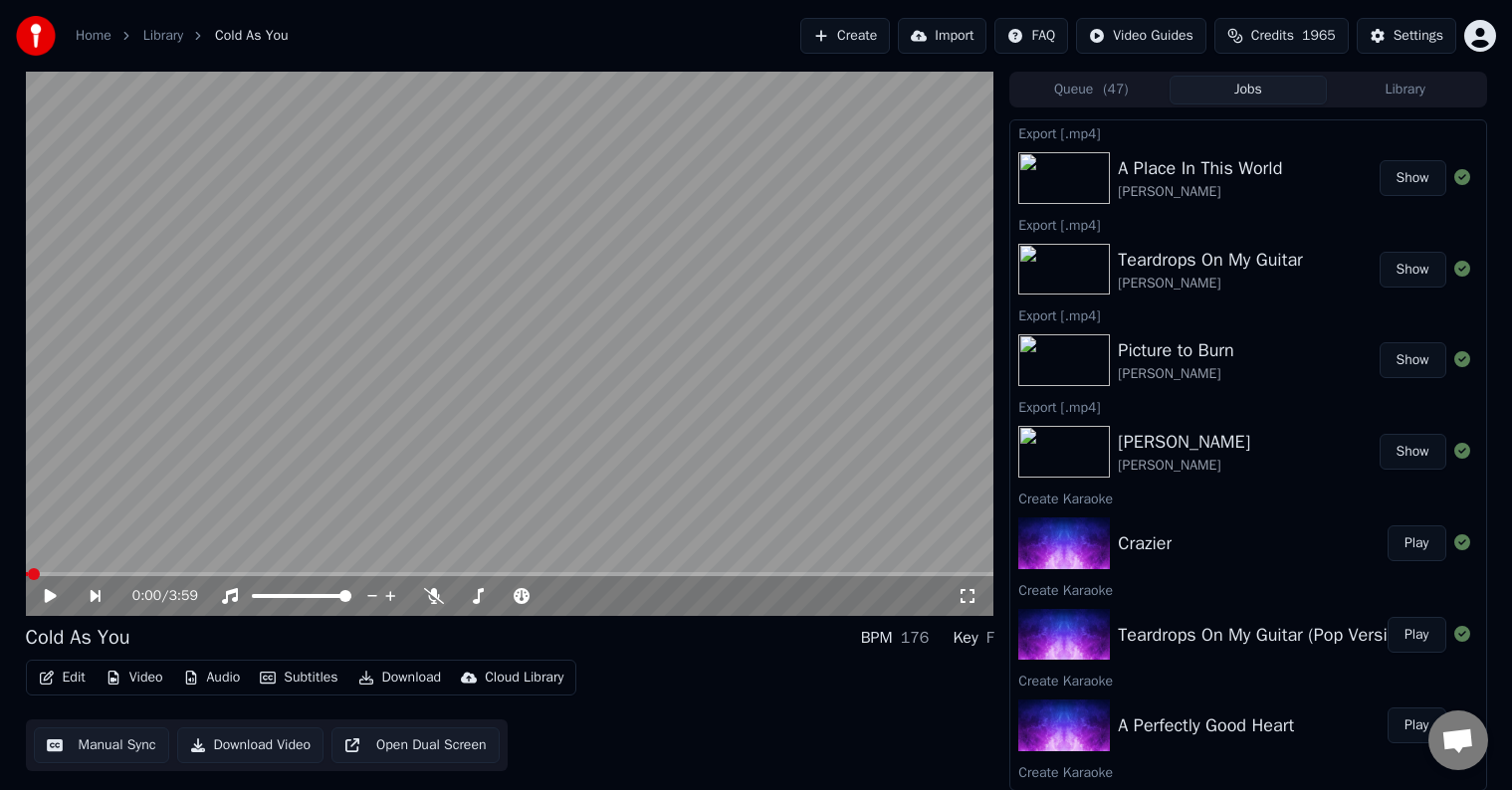 scroll, scrollTop: 0, scrollLeft: 0, axis: both 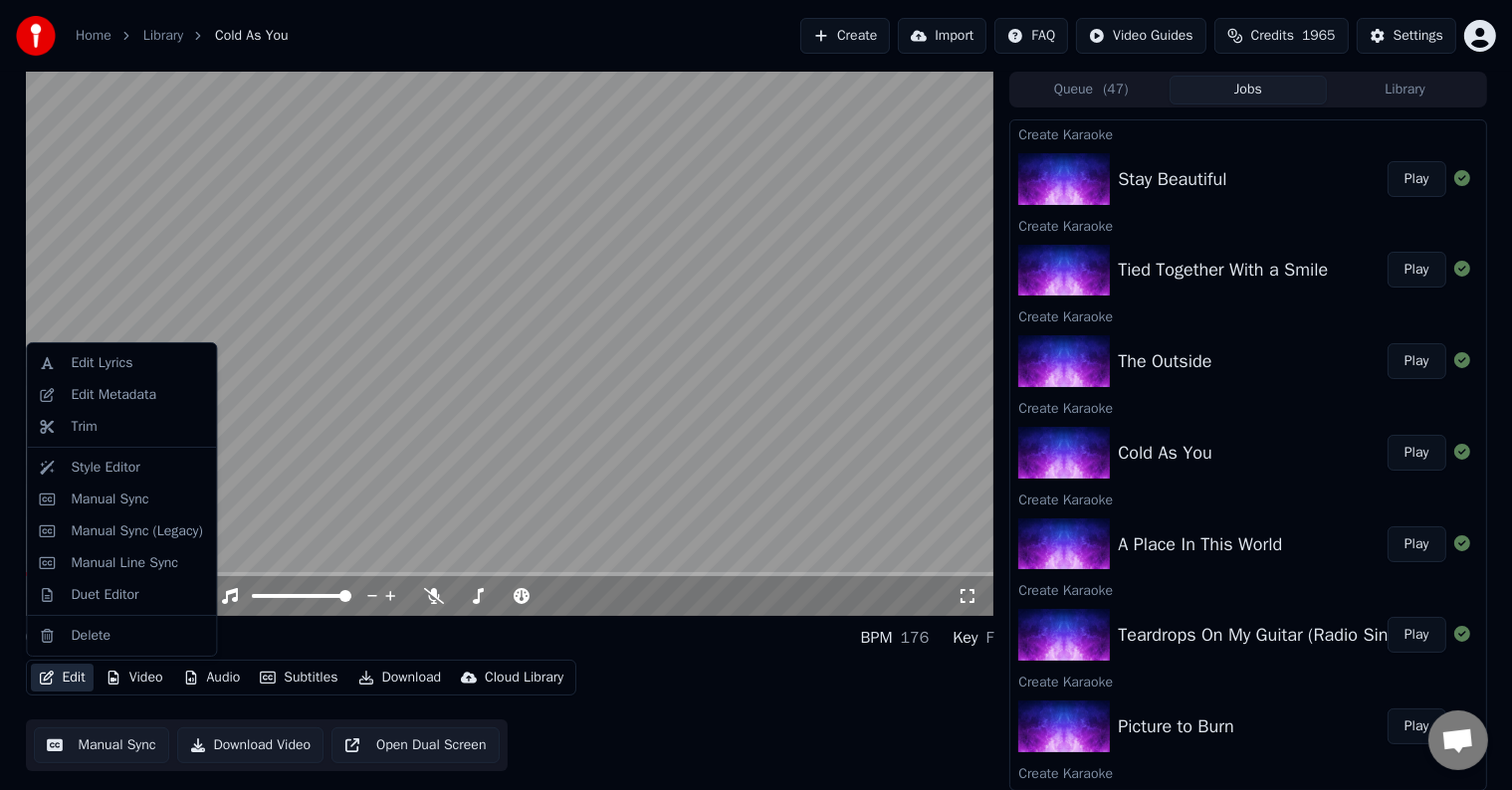 click 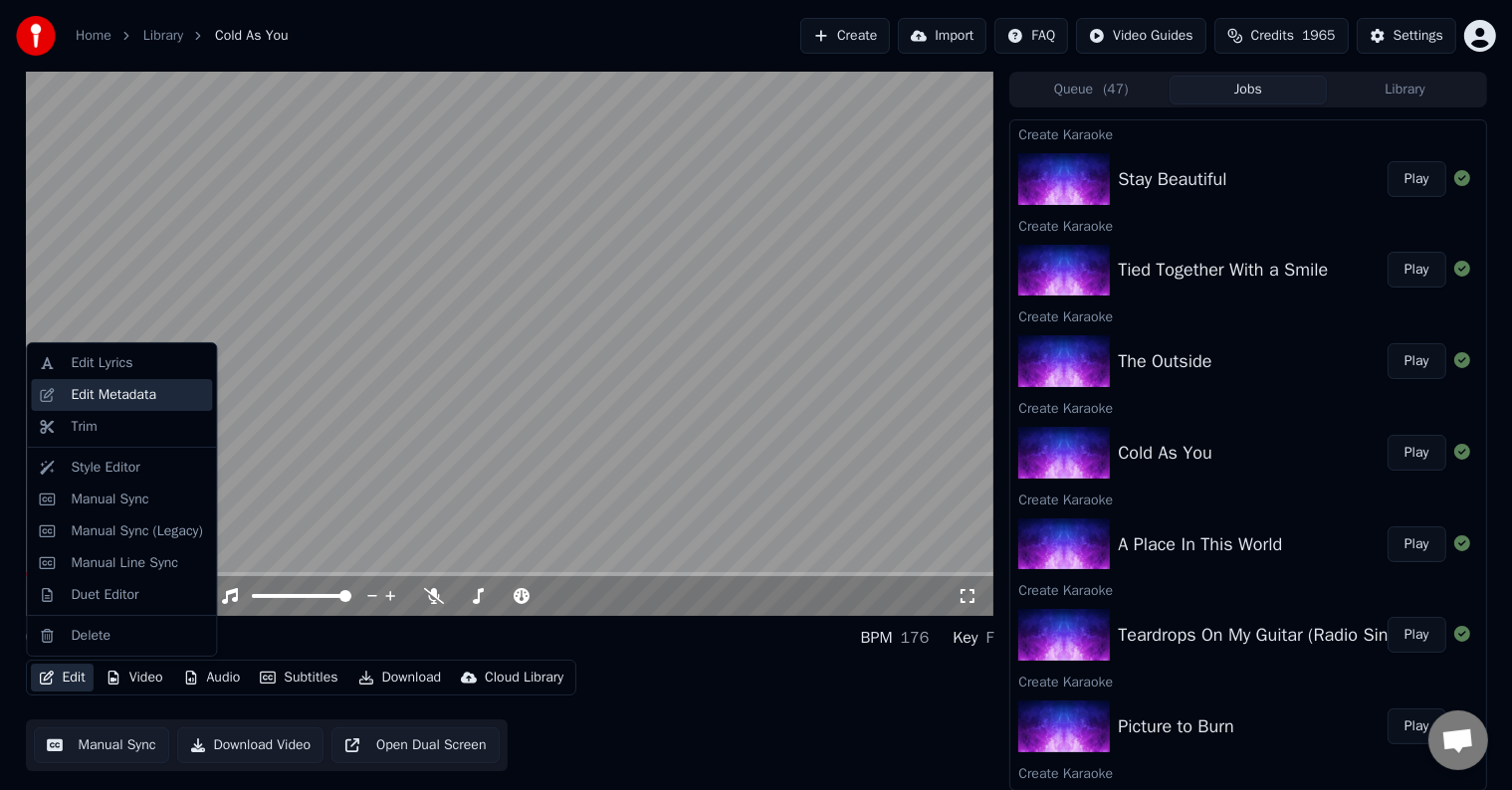 click on "Edit Metadata" at bounding box center (113, 395) 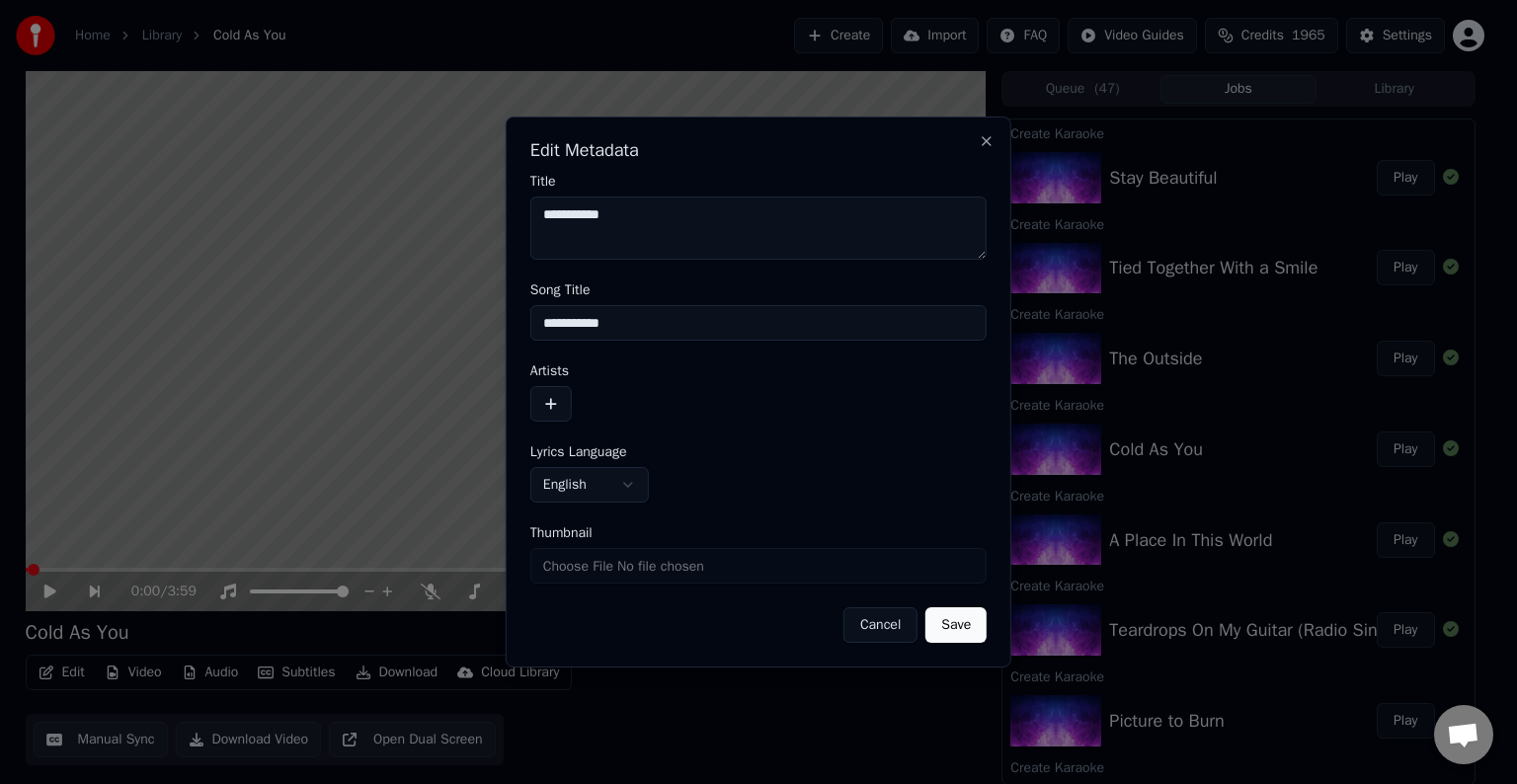 click at bounding box center [551, 404] 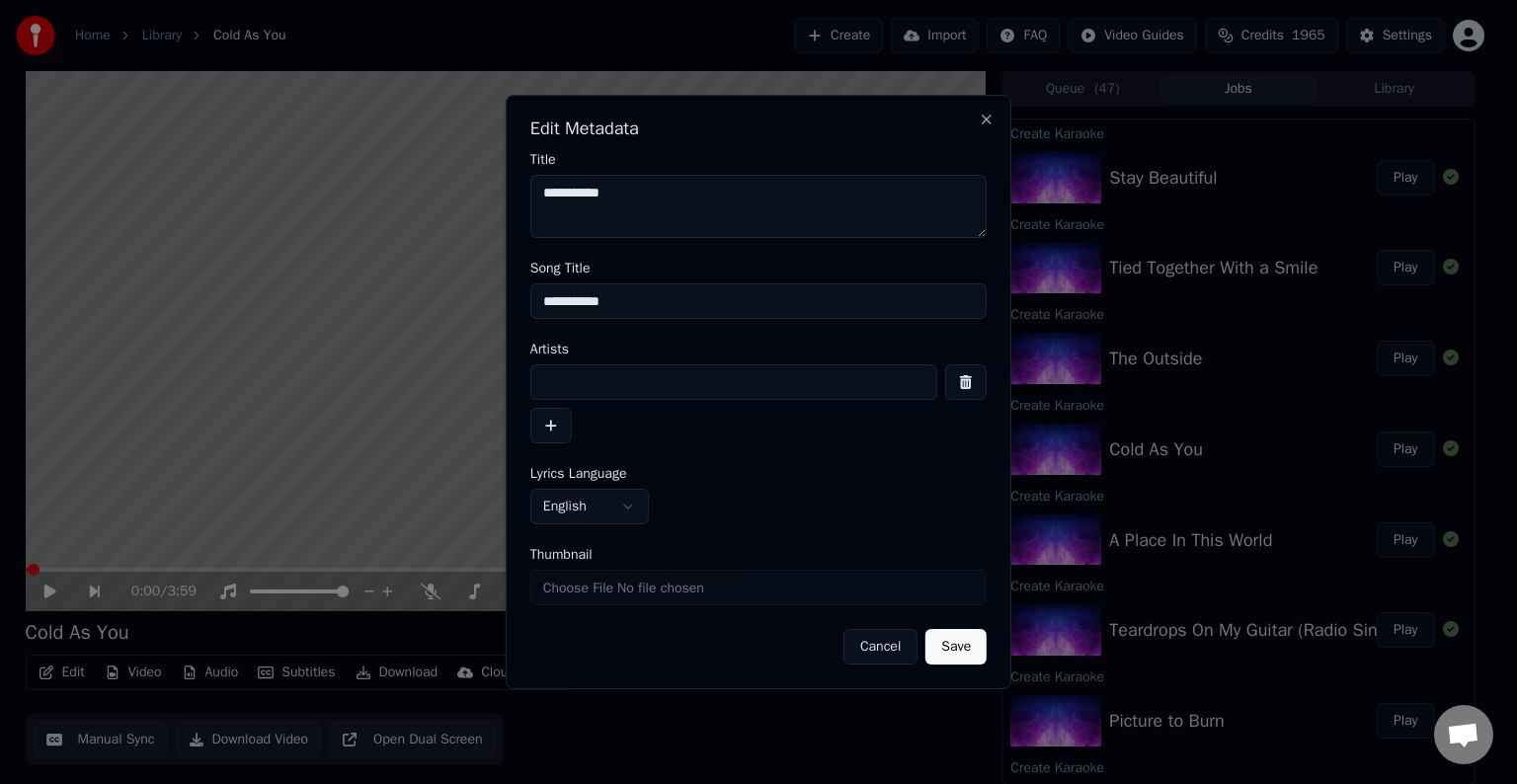 click at bounding box center [734, 382] 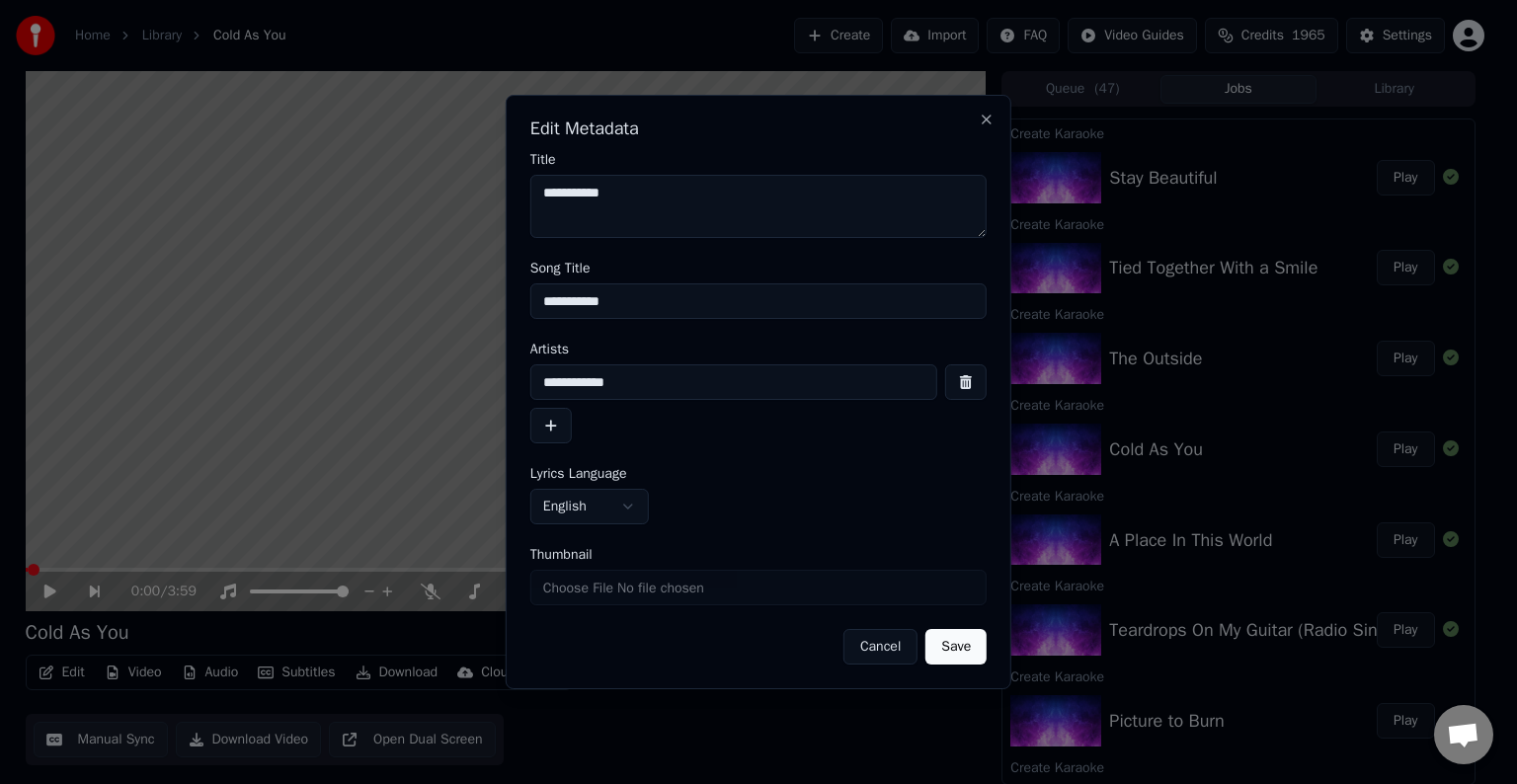 type on "**********" 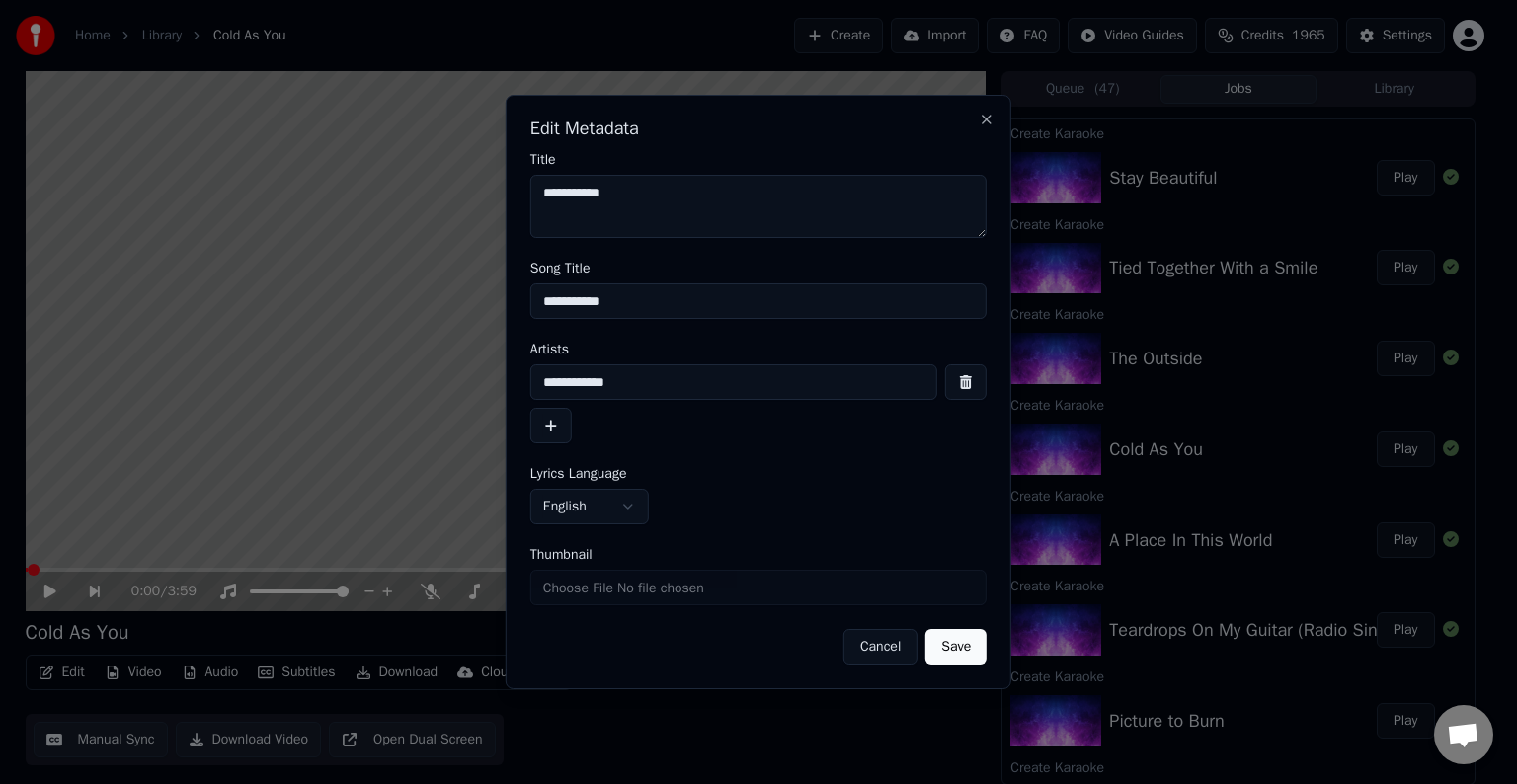click on "Save" at bounding box center (956, 647) 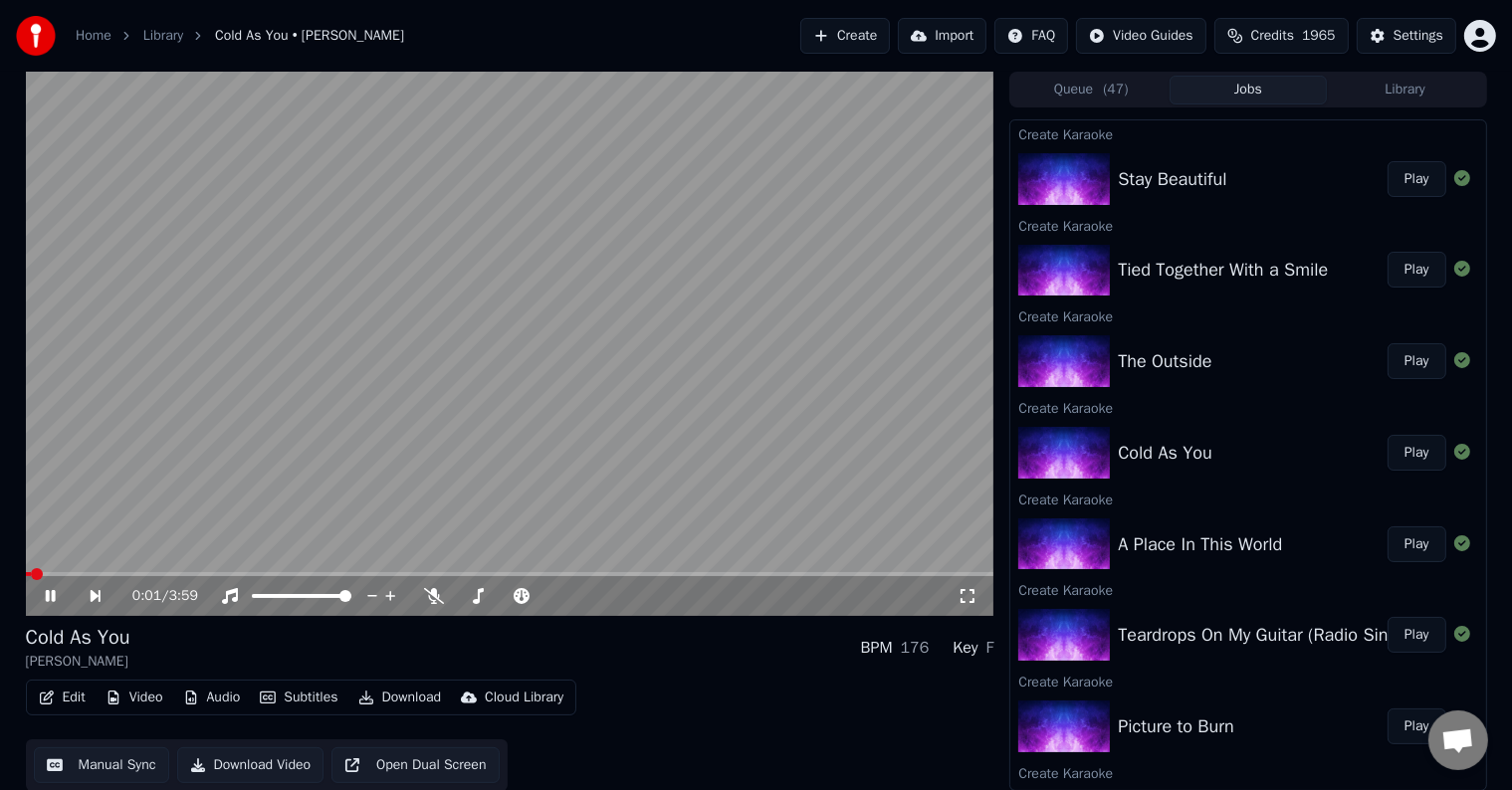 click 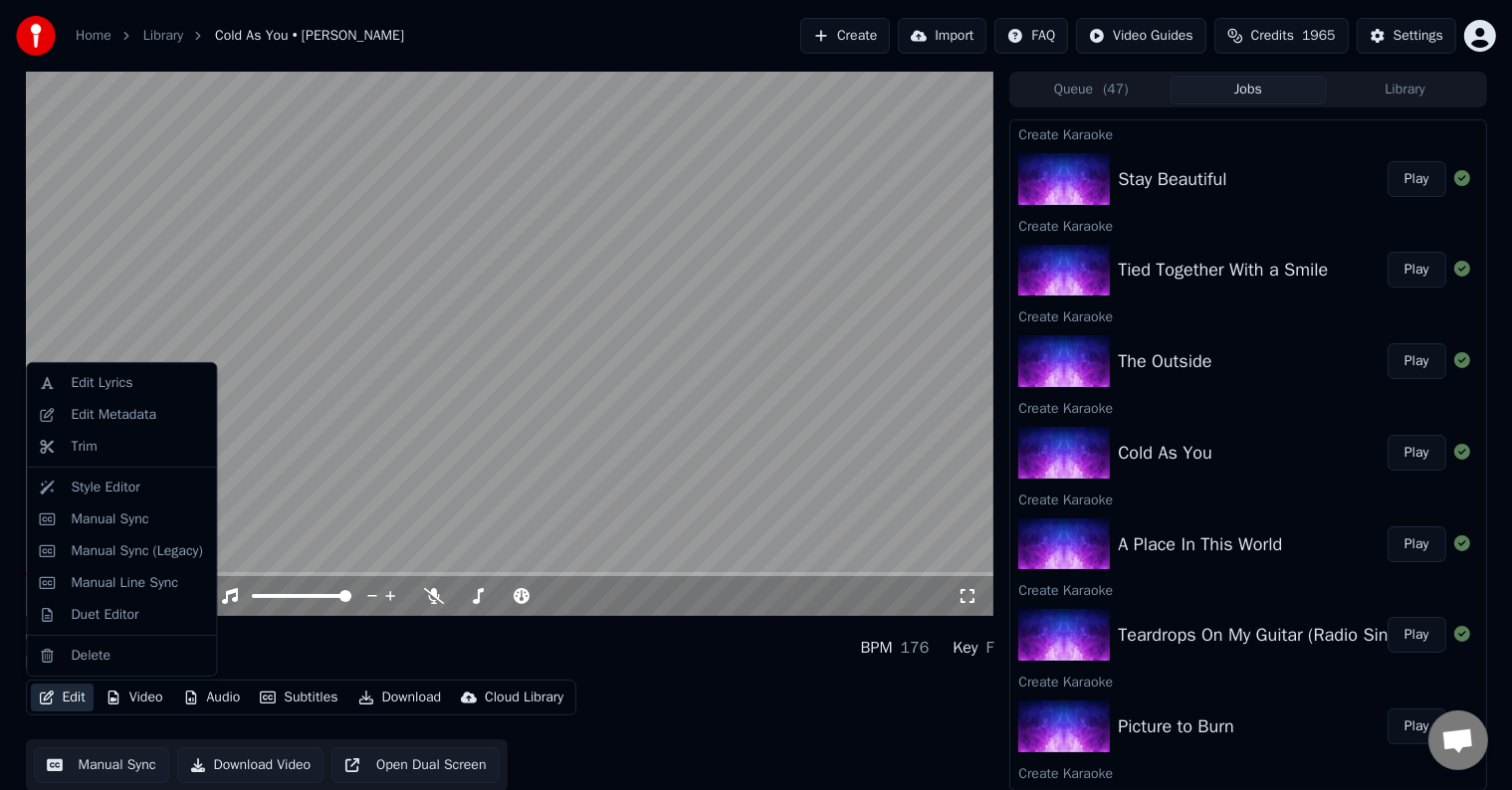 click on "Edit" at bounding box center [62, 697] 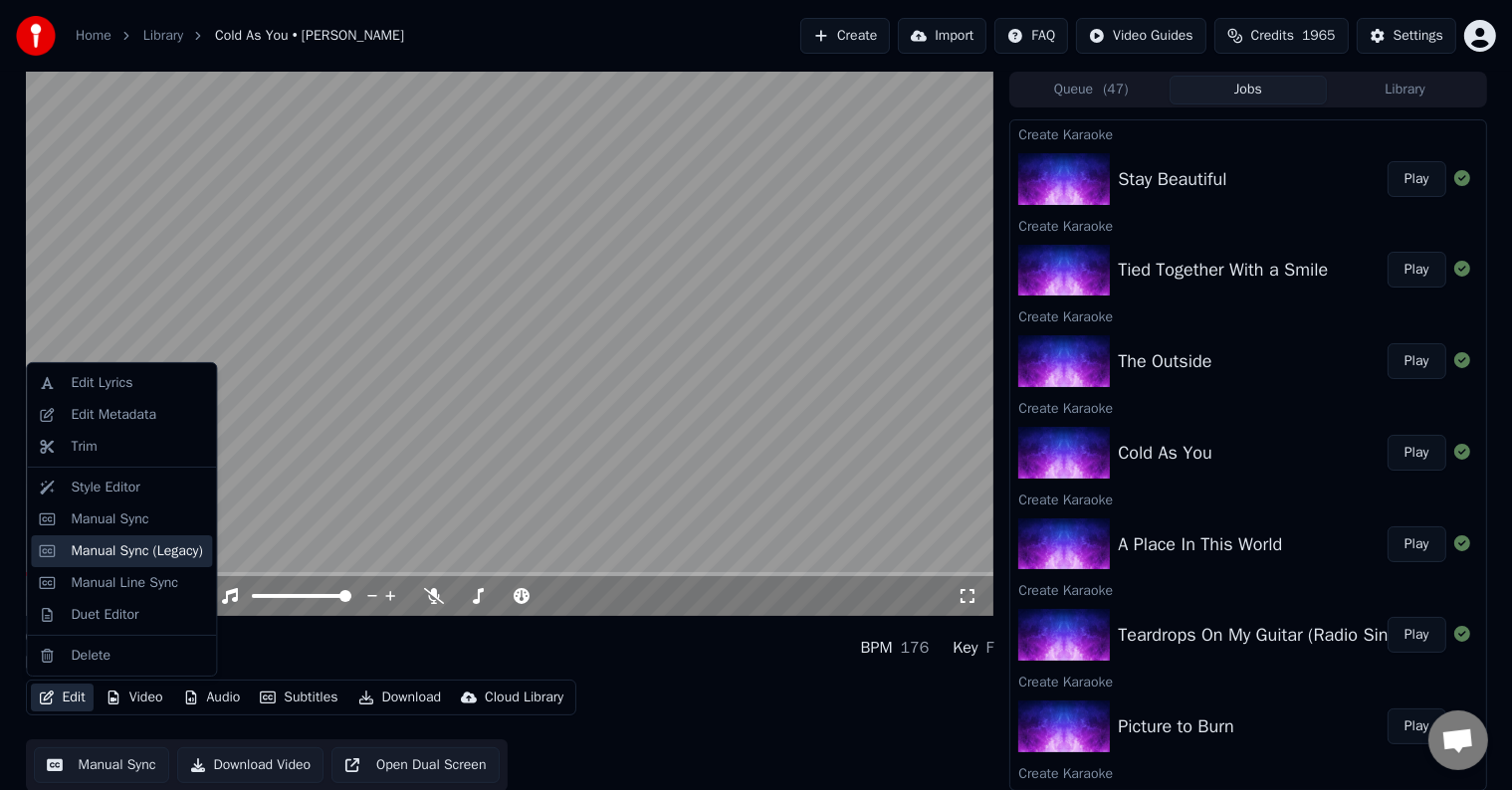 click on "Manual Sync (Legacy)" at bounding box center [136, 551] 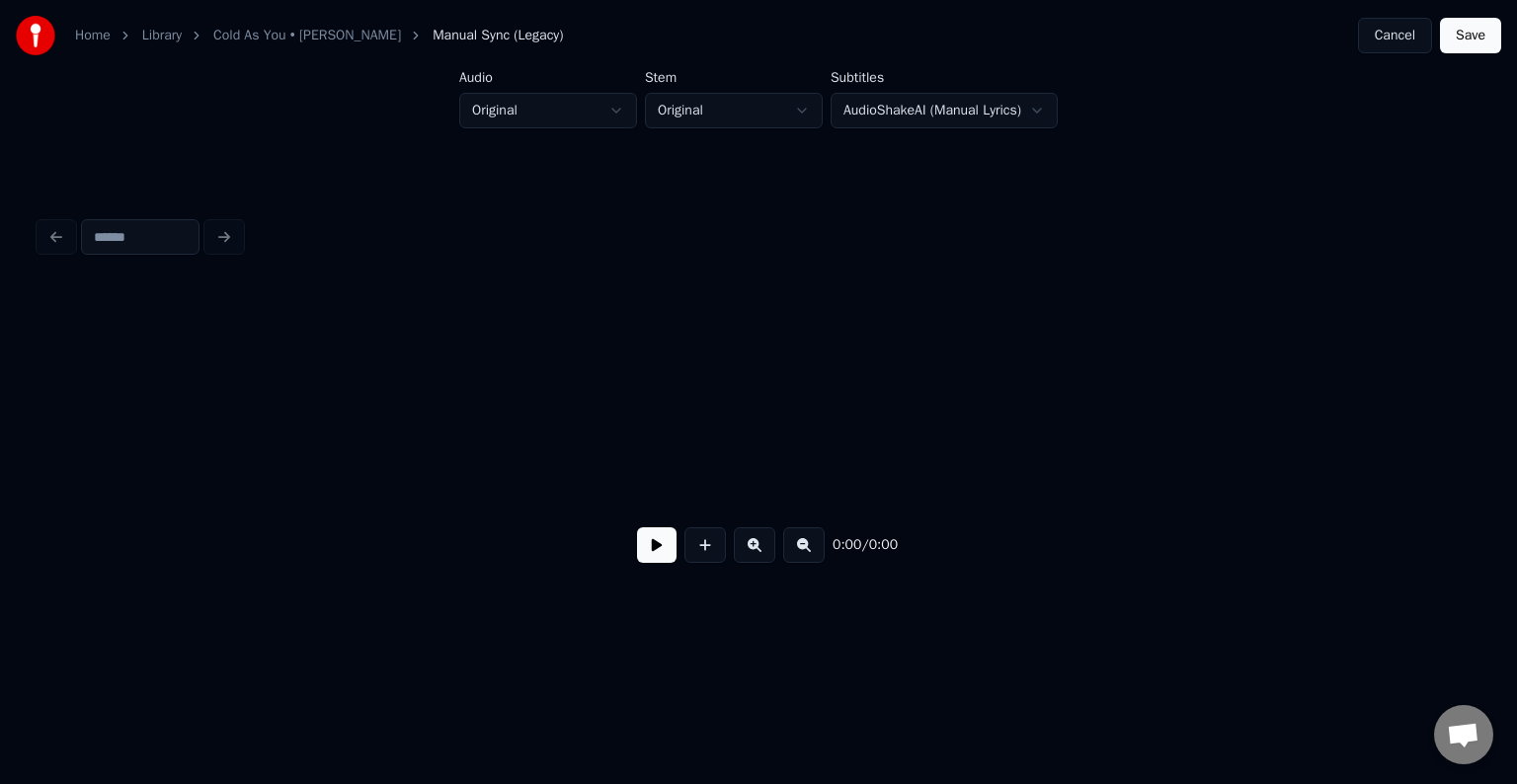 scroll, scrollTop: 0, scrollLeft: 1747, axis: horizontal 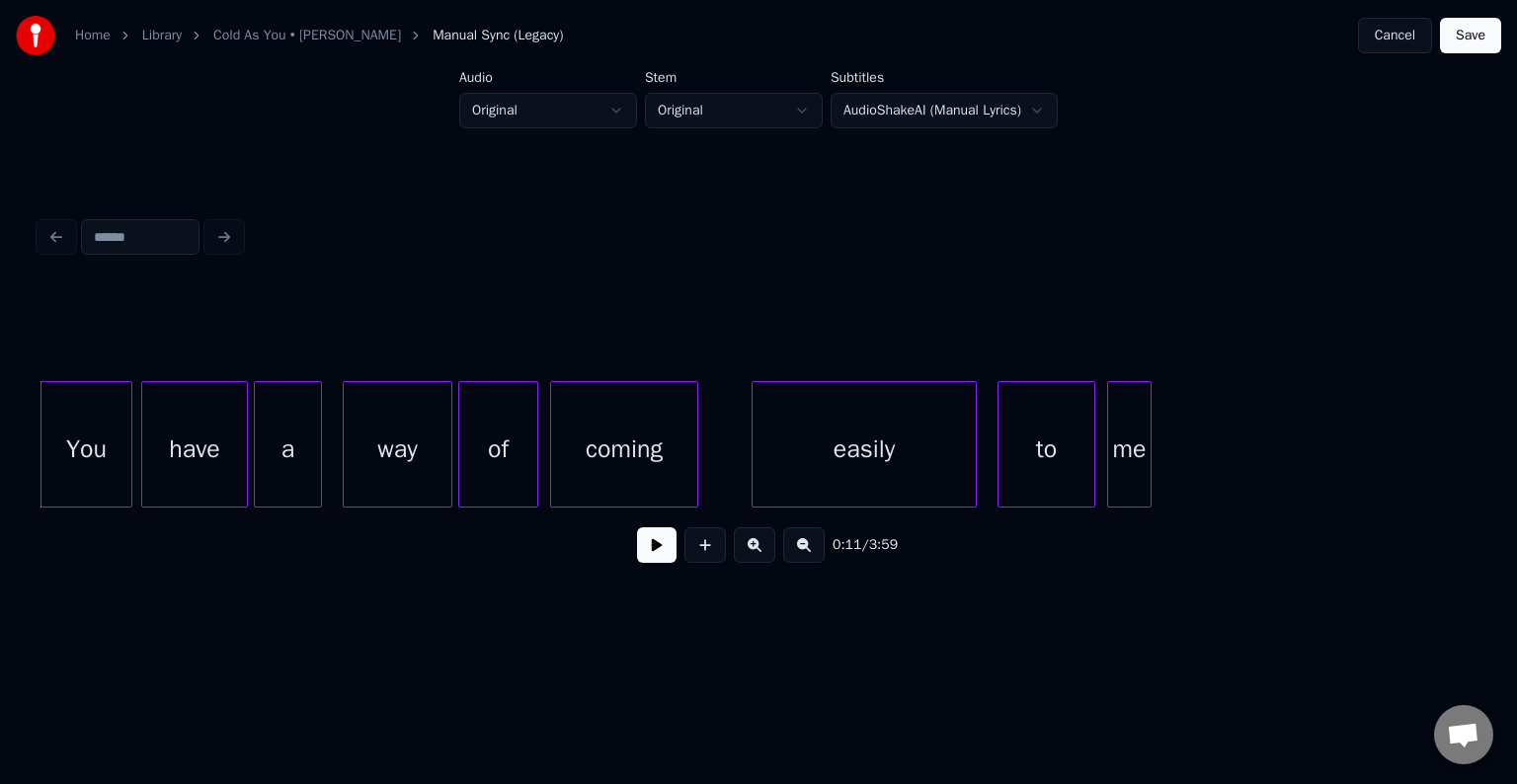 click at bounding box center [657, 545] 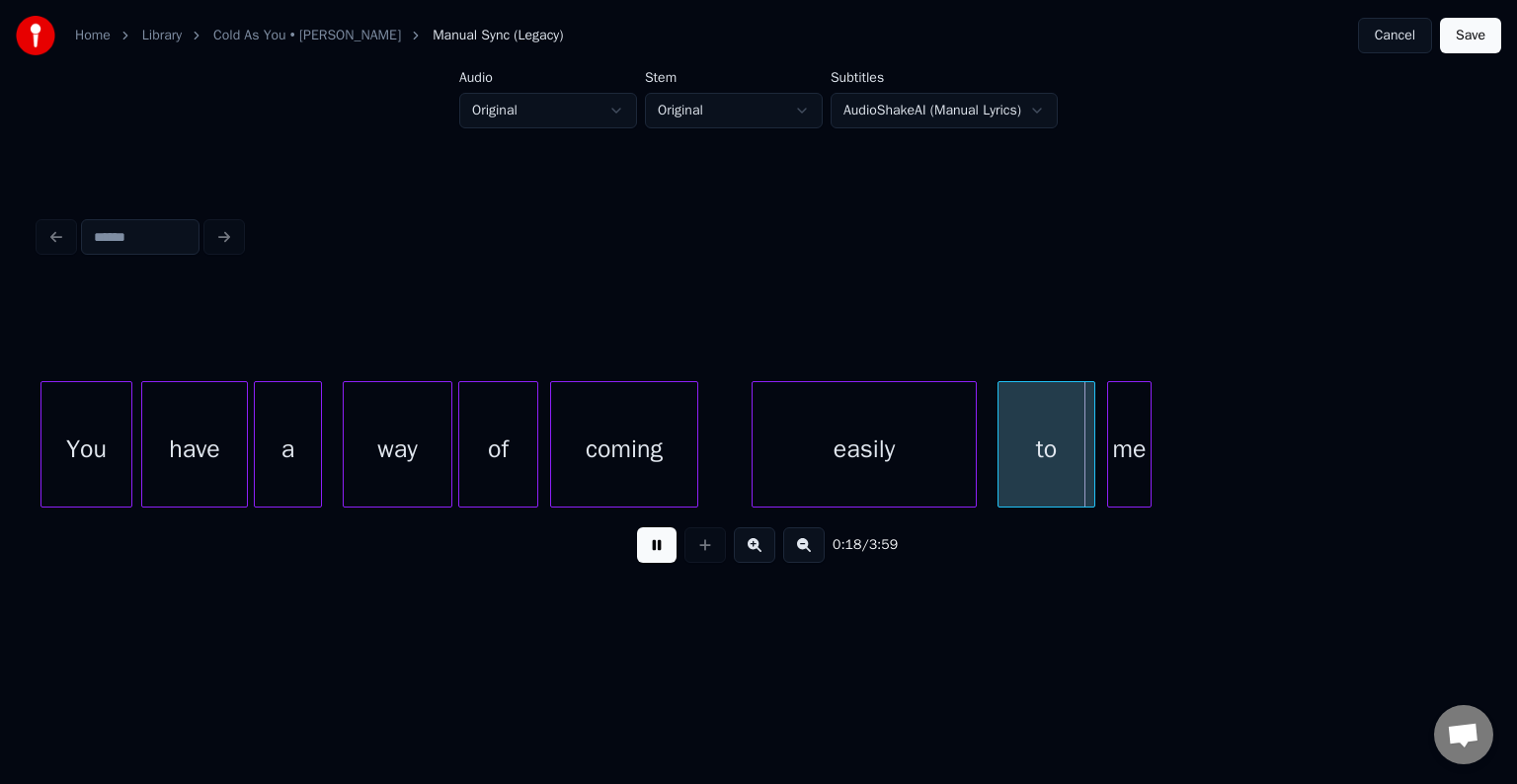 type 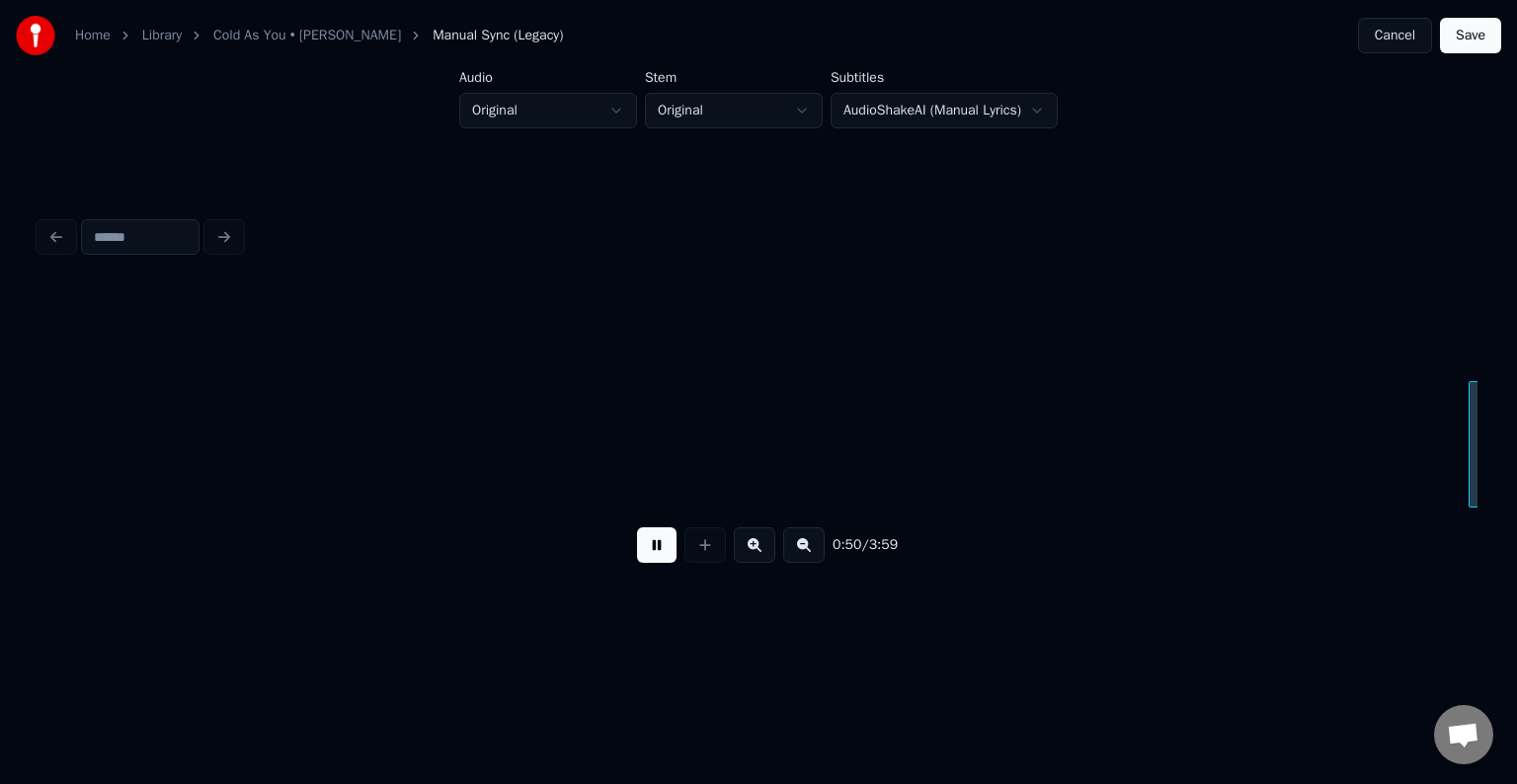 scroll, scrollTop: 0, scrollLeft: 7519, axis: horizontal 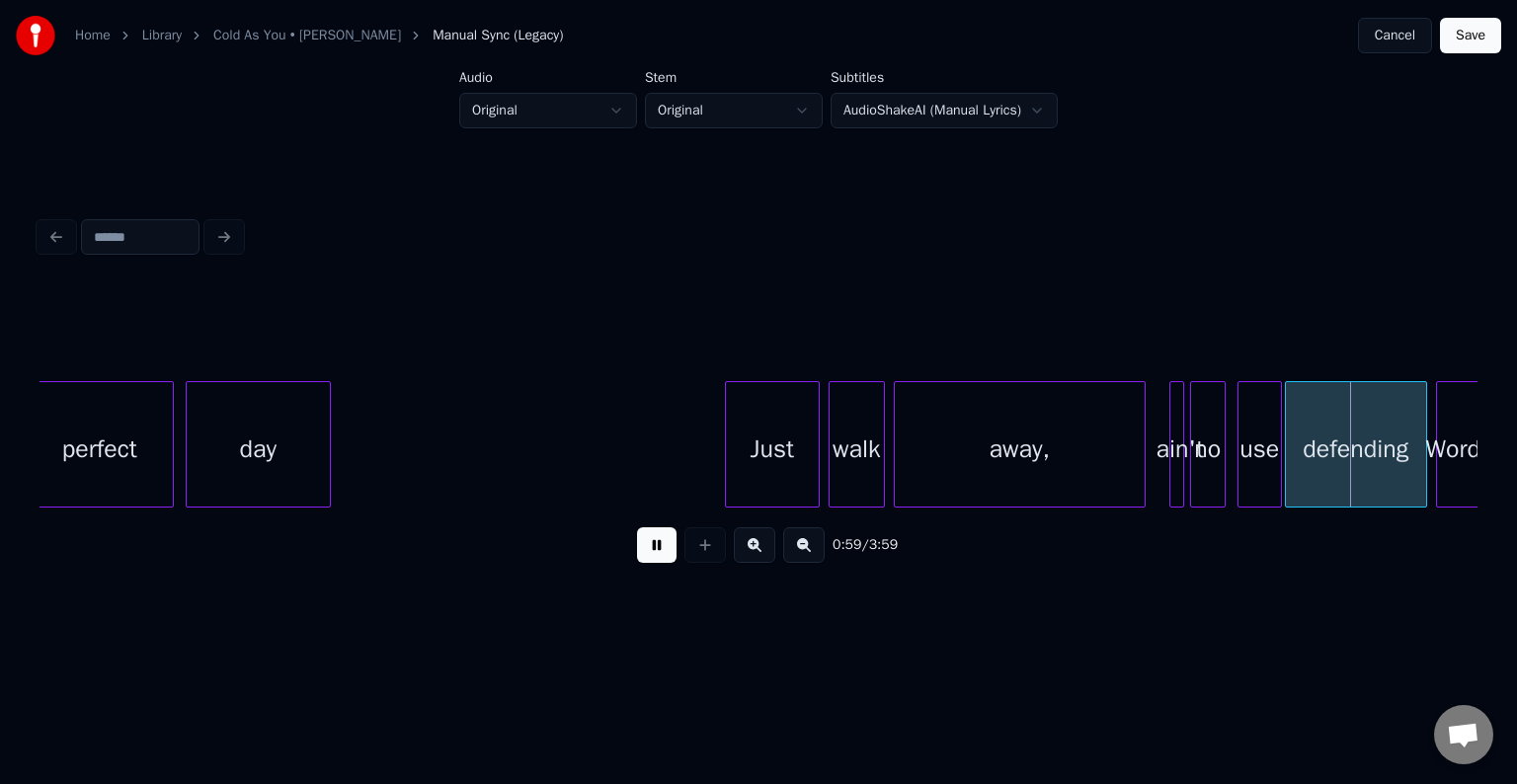 click at bounding box center [657, 545] 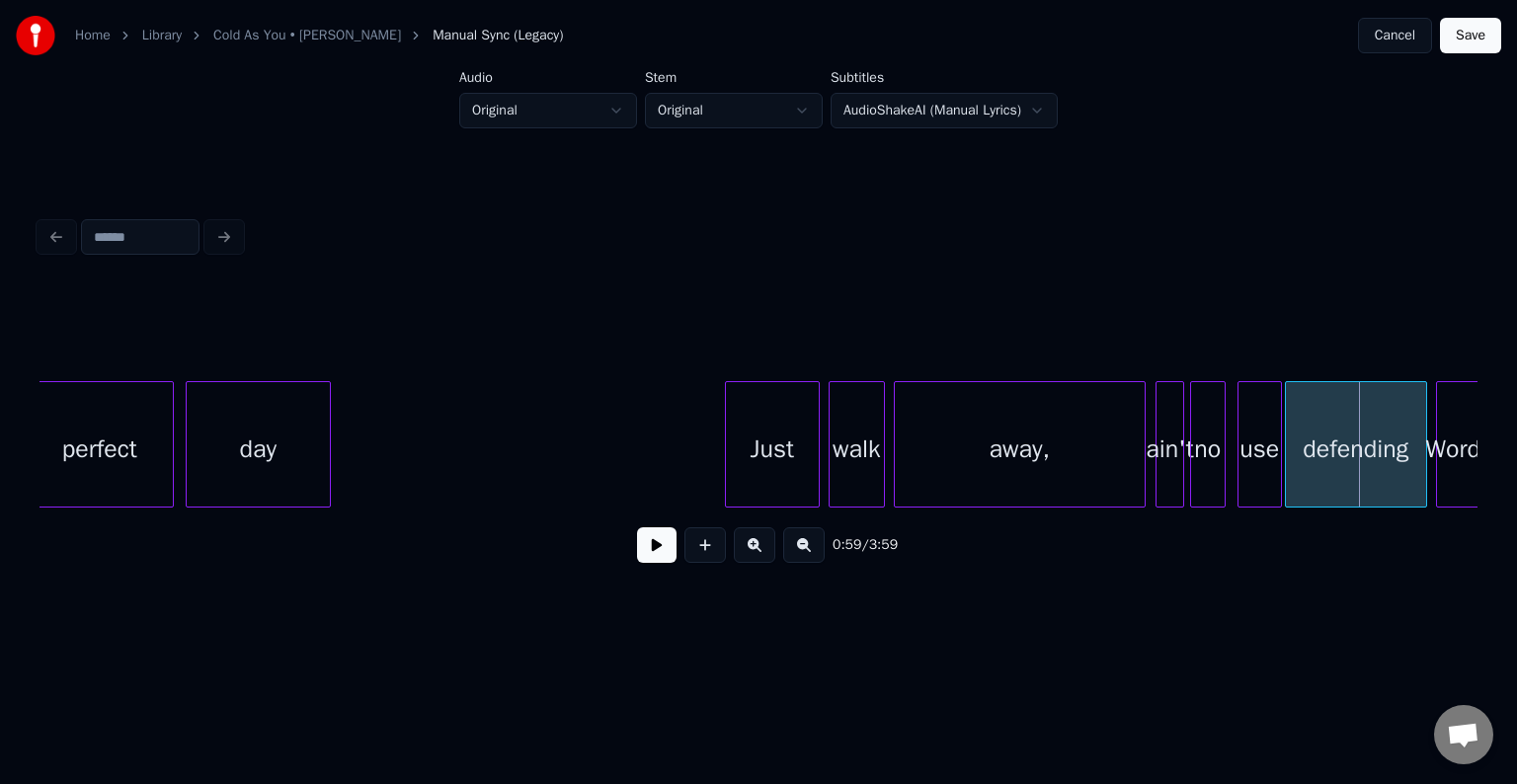 click at bounding box center (1159, 444) 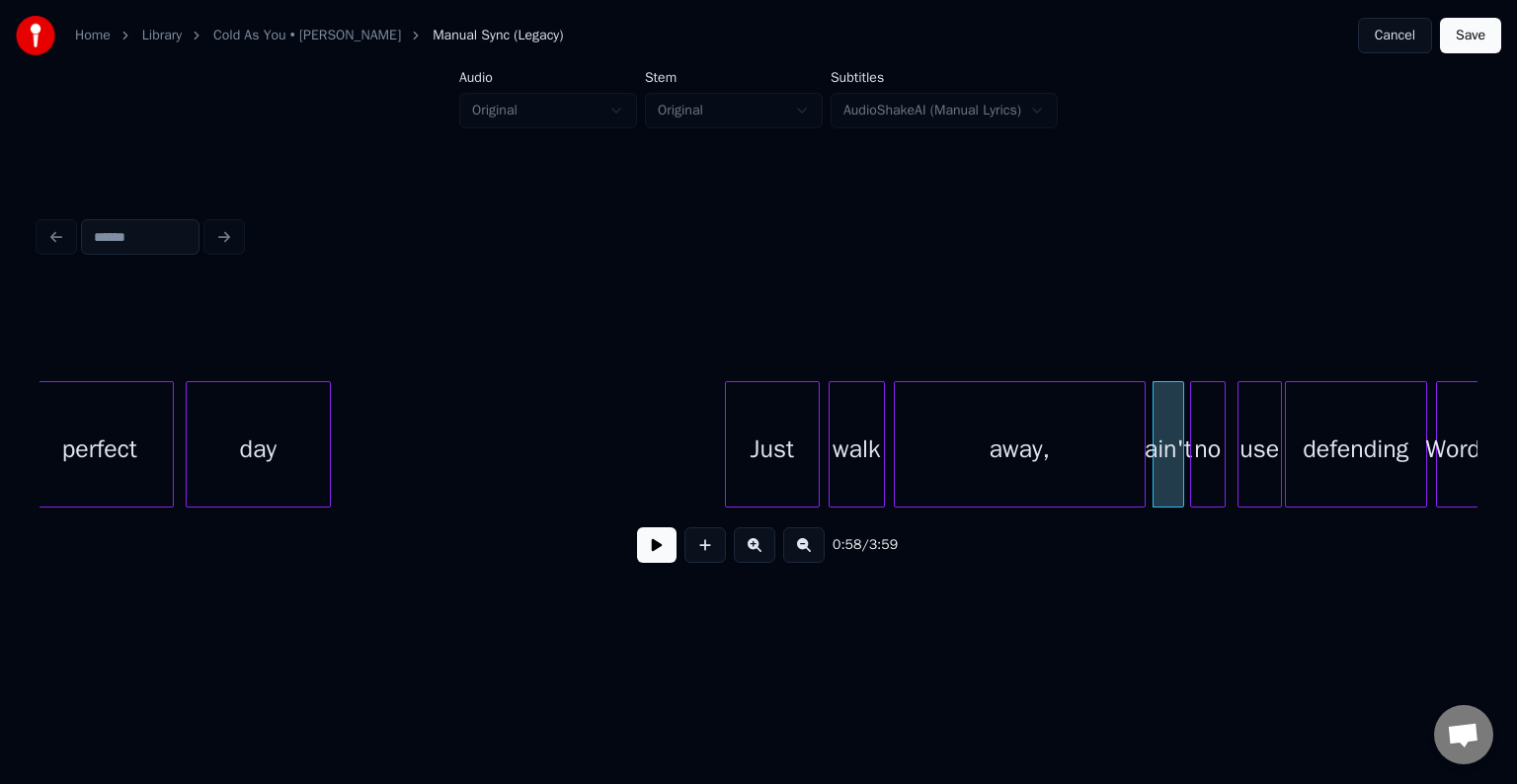 click at bounding box center (657, 545) 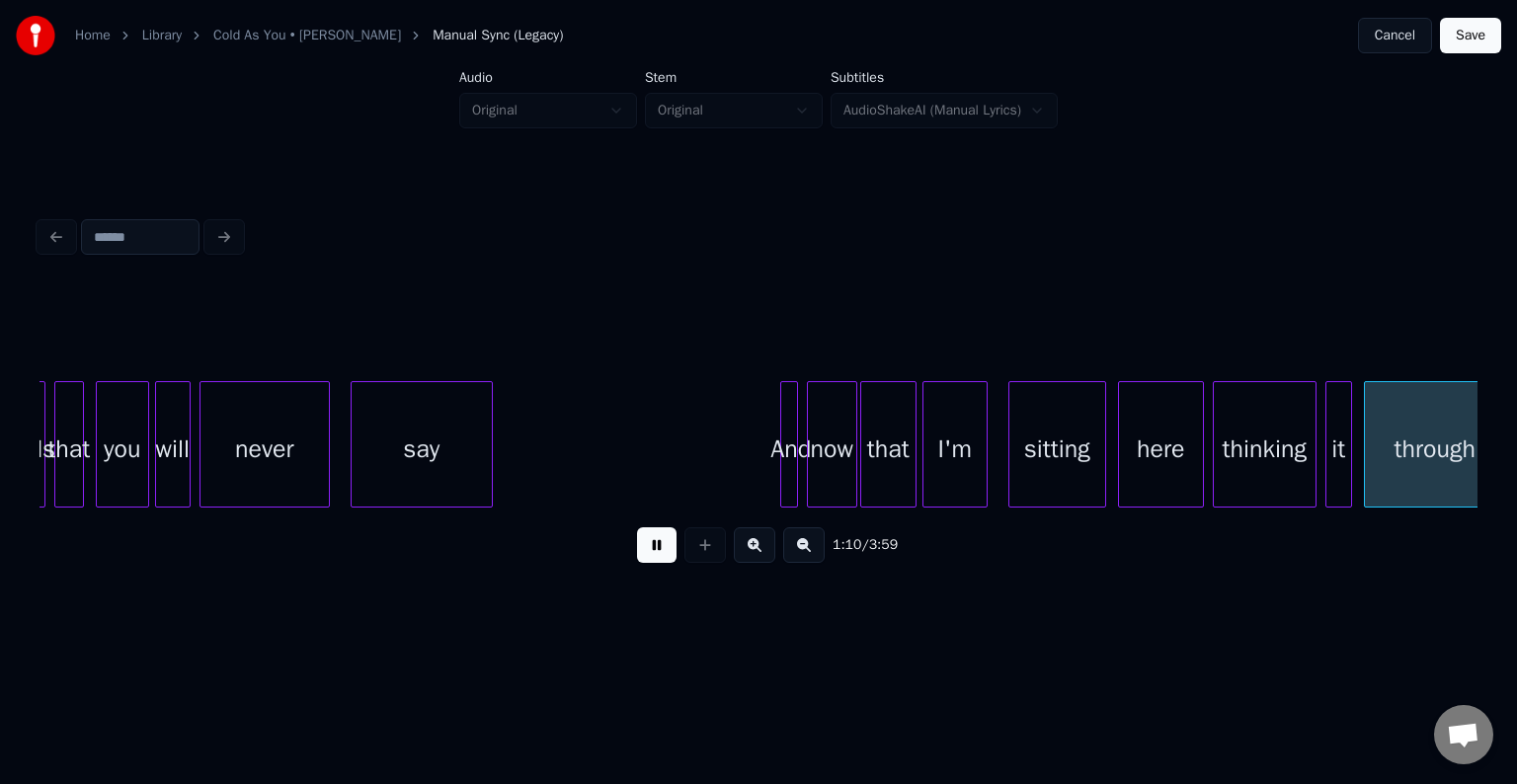 scroll, scrollTop: 0, scrollLeft: 10395, axis: horizontal 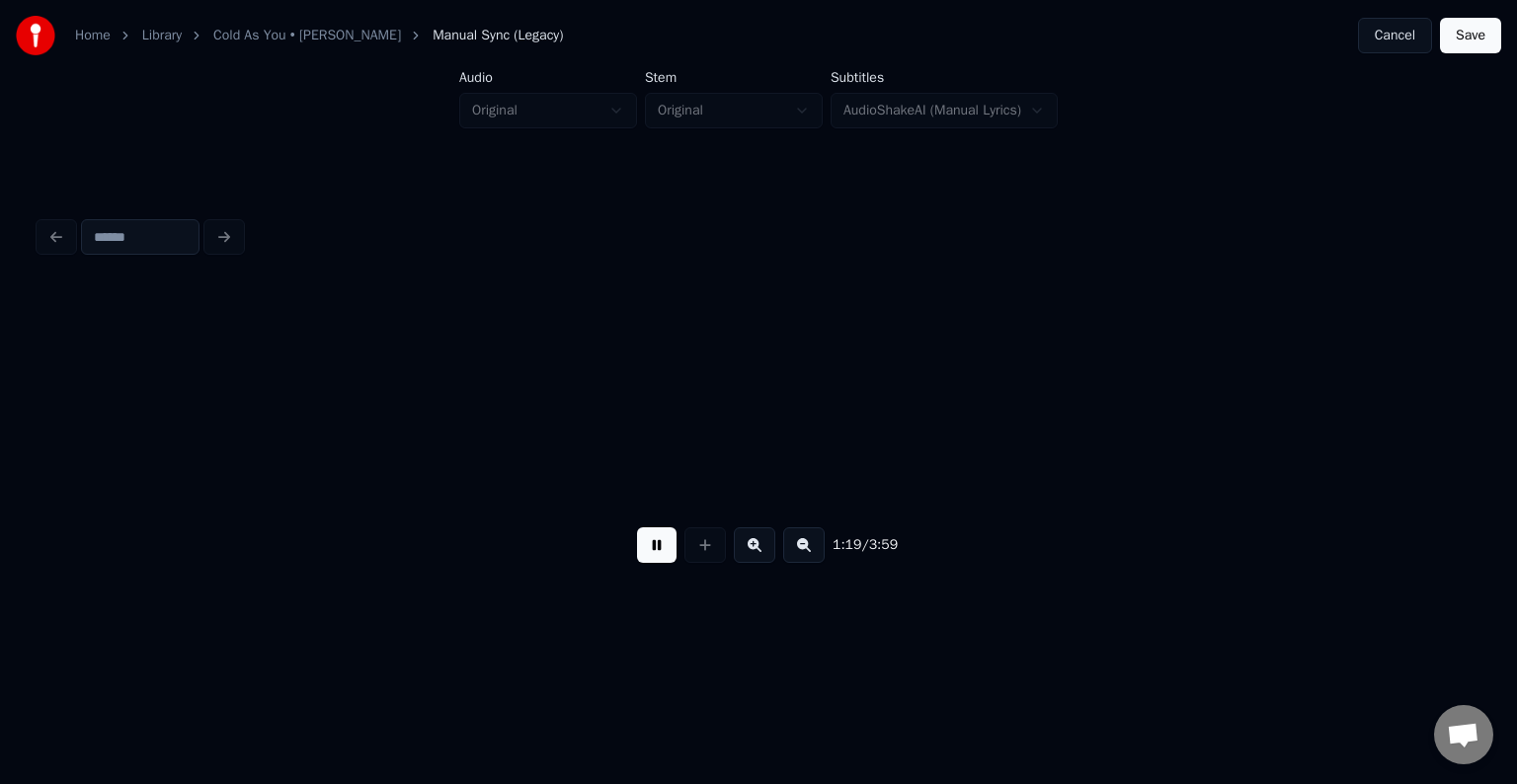 click at bounding box center (657, 545) 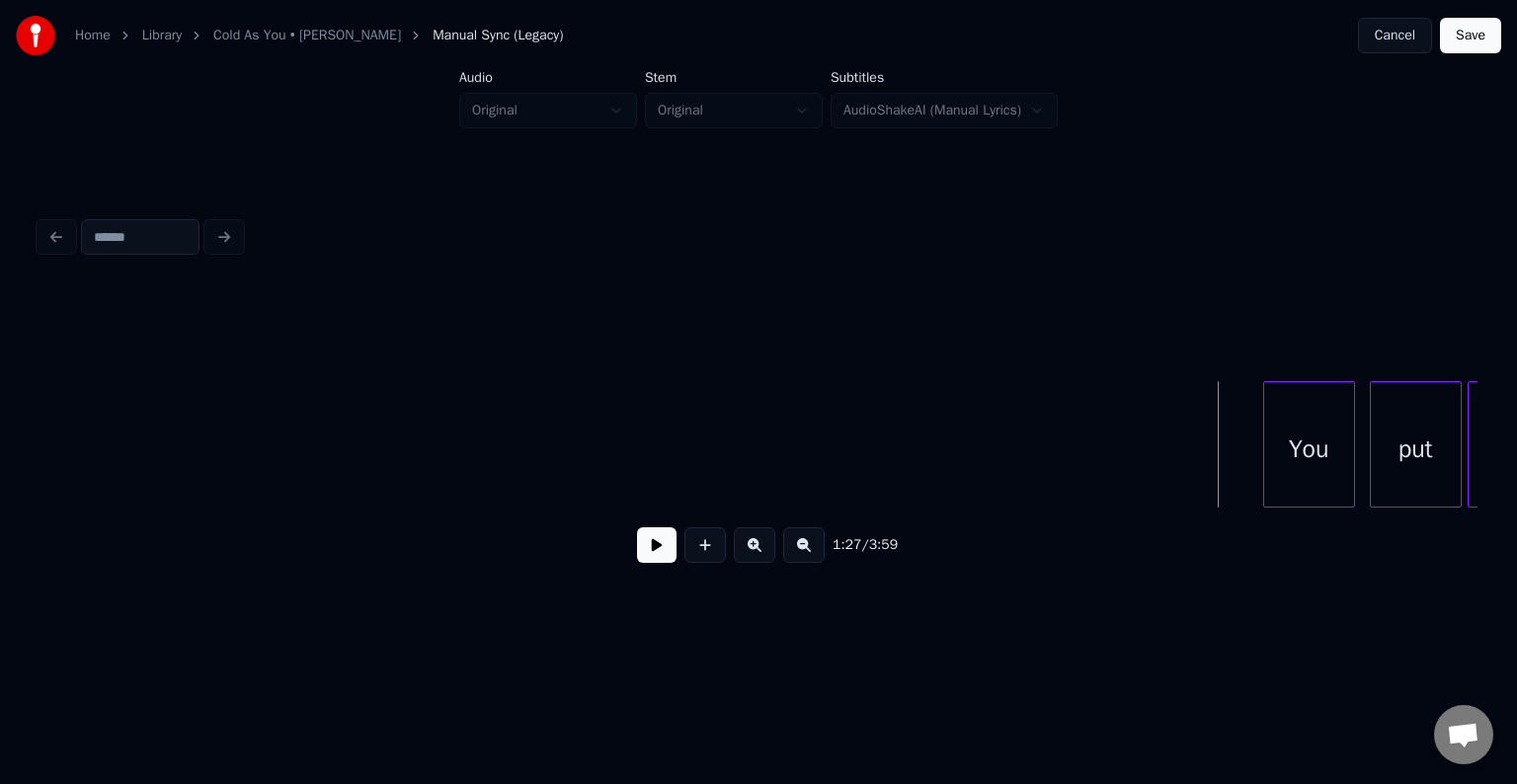 click at bounding box center (657, 545) 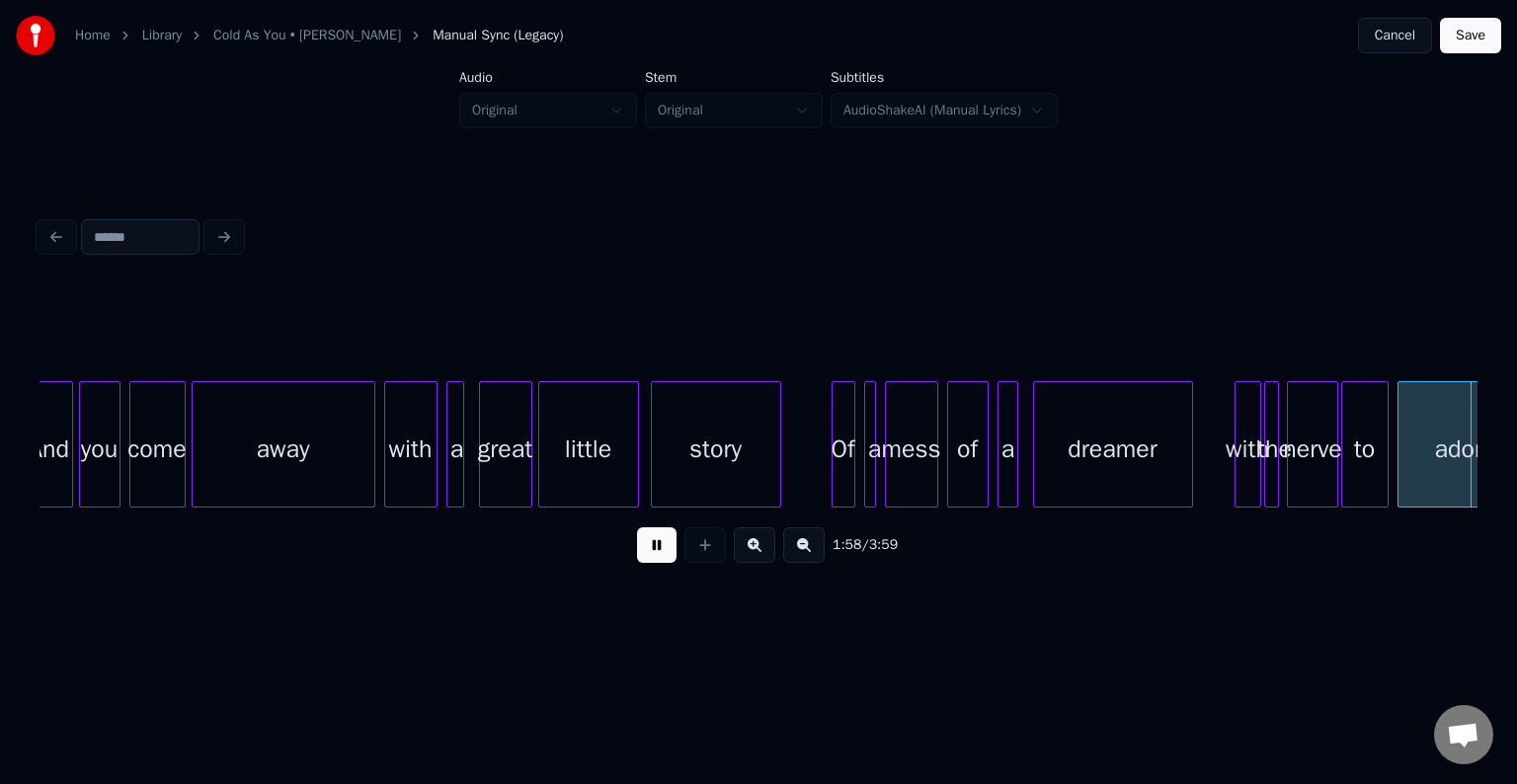 scroll, scrollTop: 0, scrollLeft: 17588, axis: horizontal 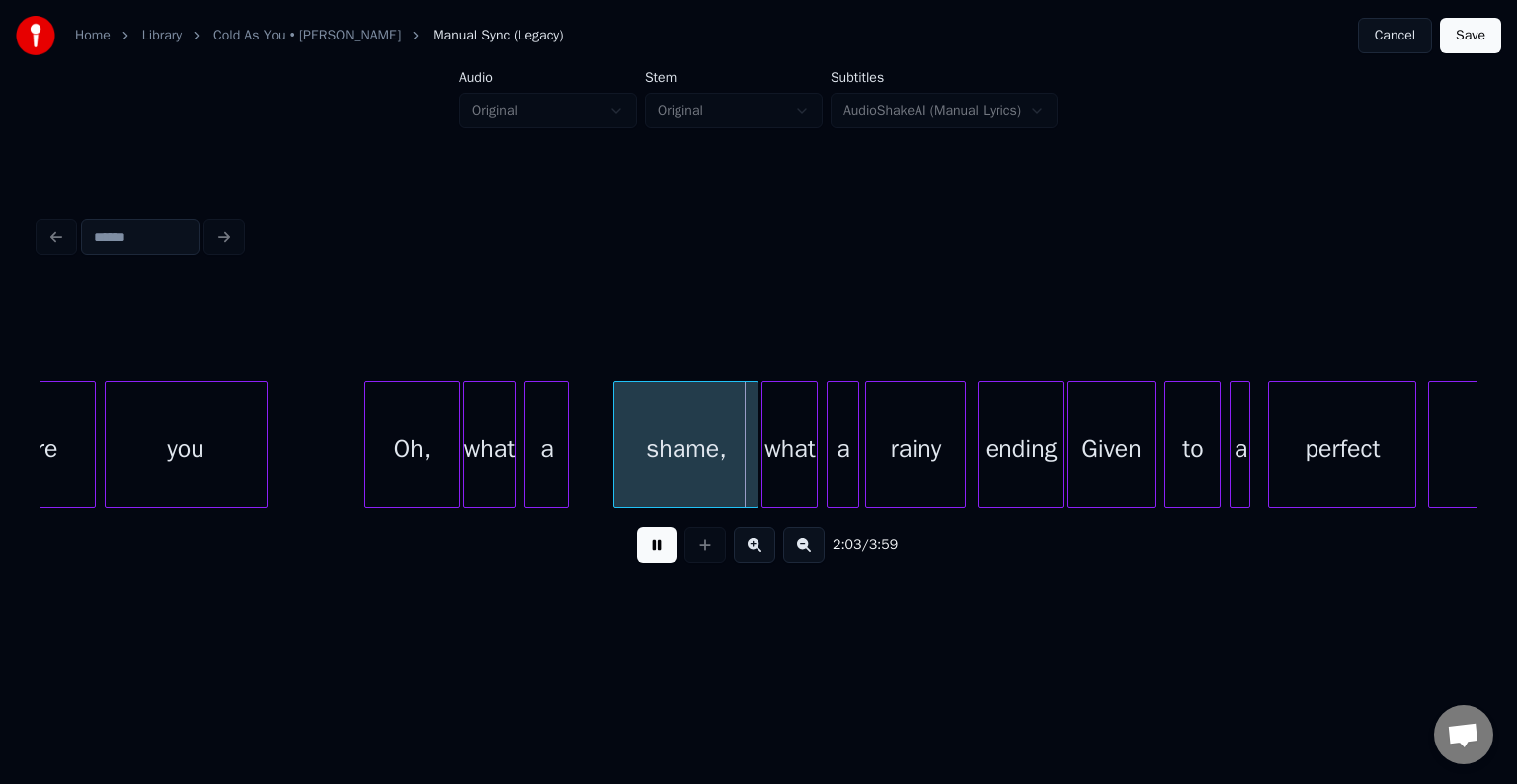 click at bounding box center (657, 545) 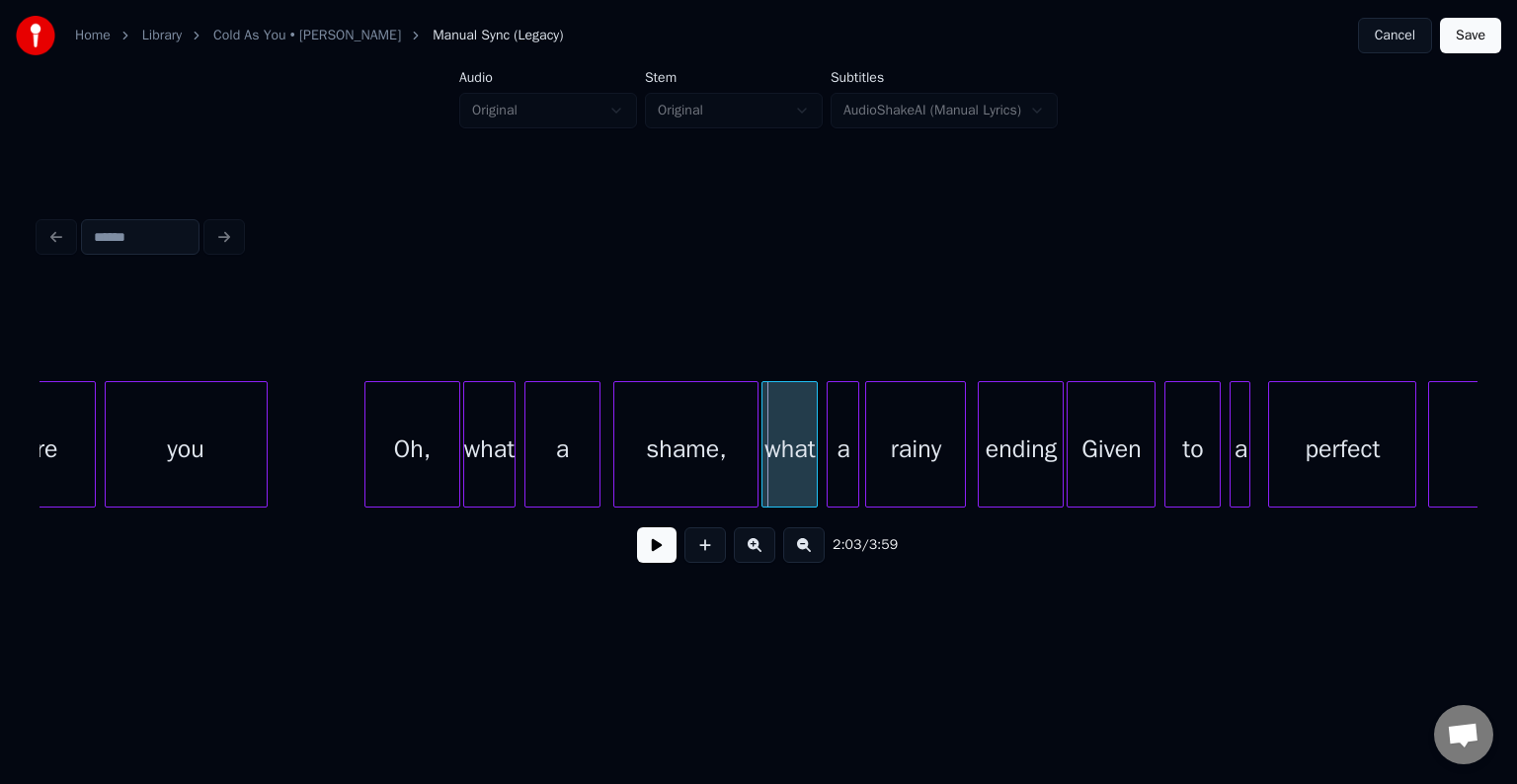 click at bounding box center [597, 444] 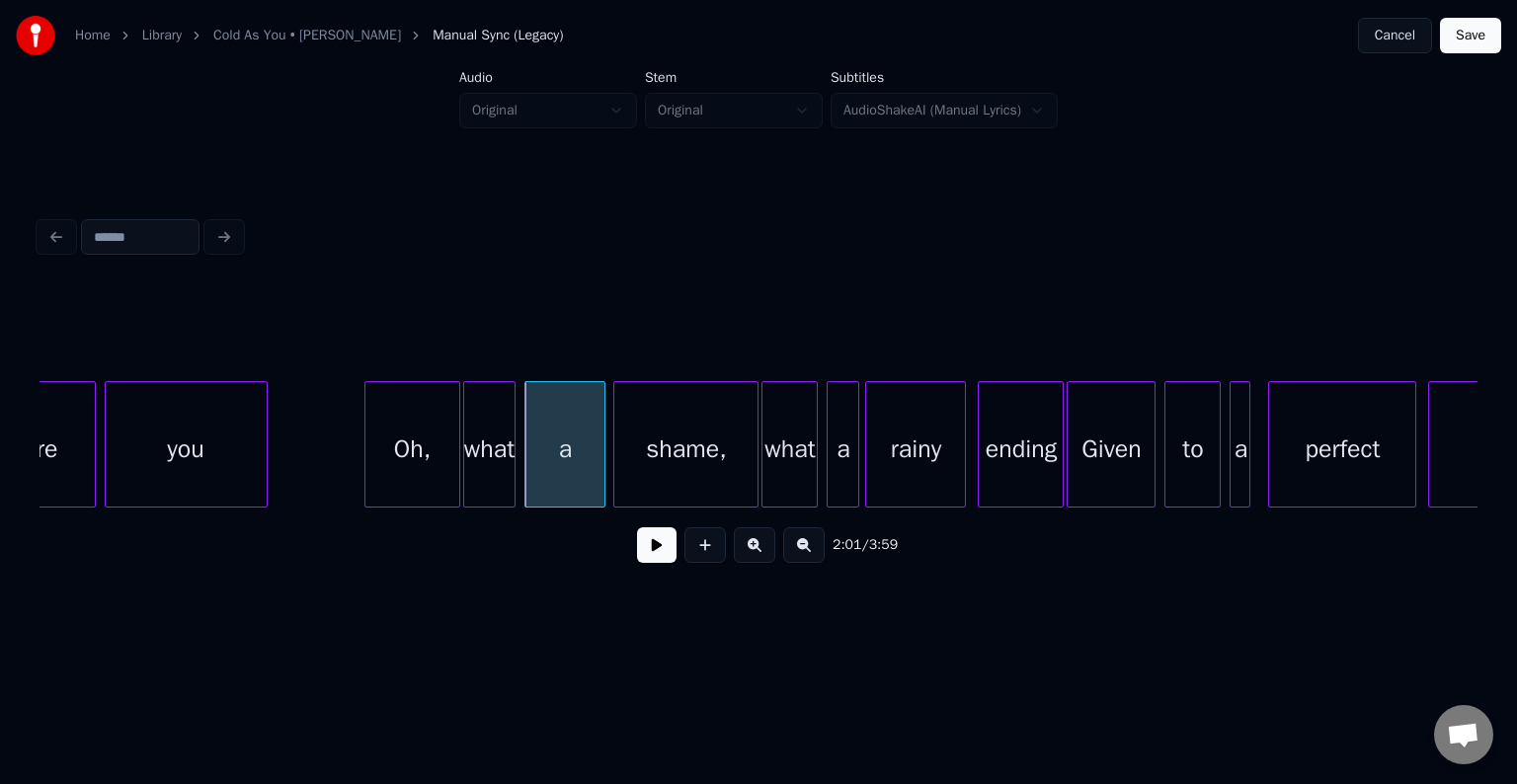 click at bounding box center [657, 545] 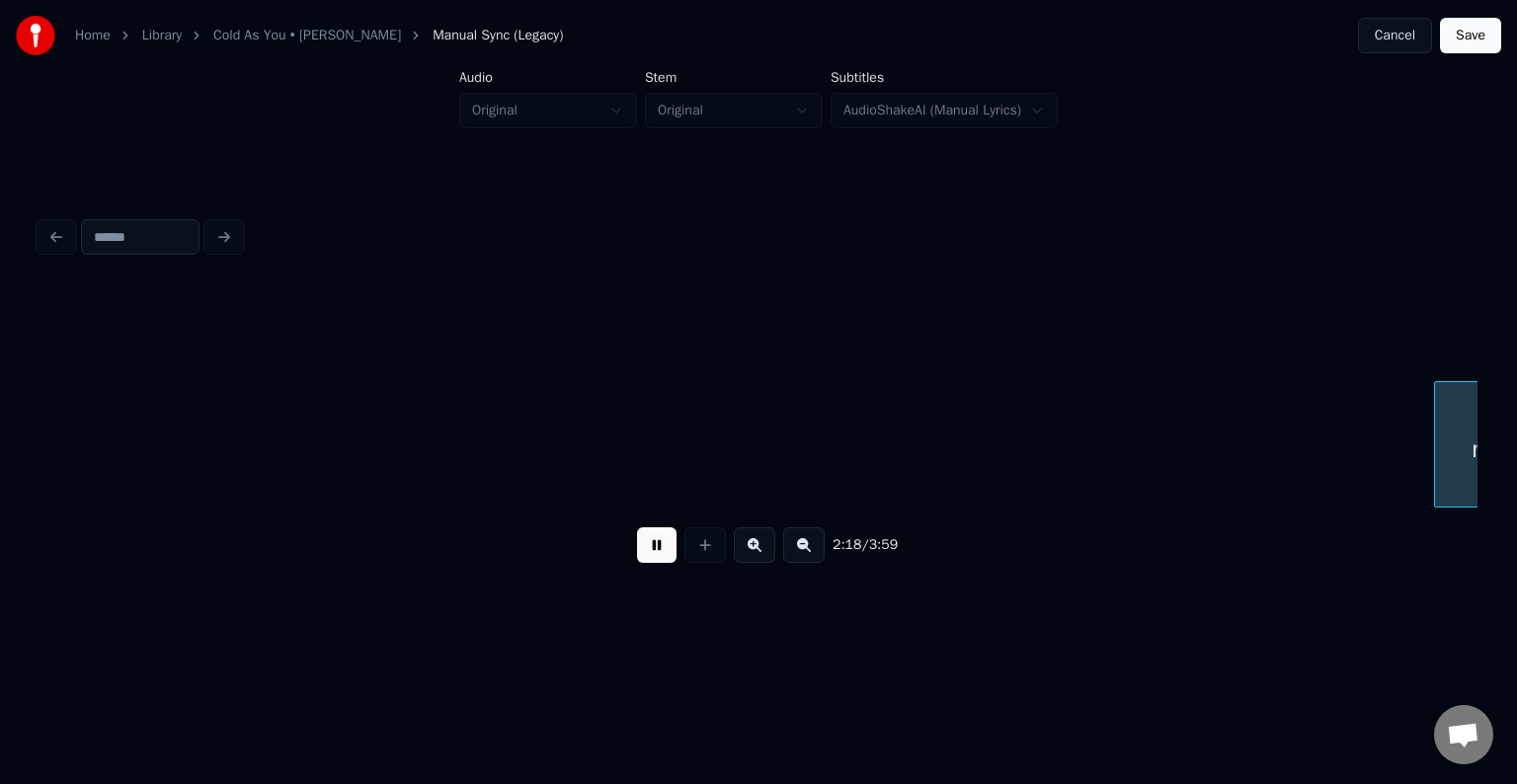 scroll, scrollTop: 0, scrollLeft: 20472, axis: horizontal 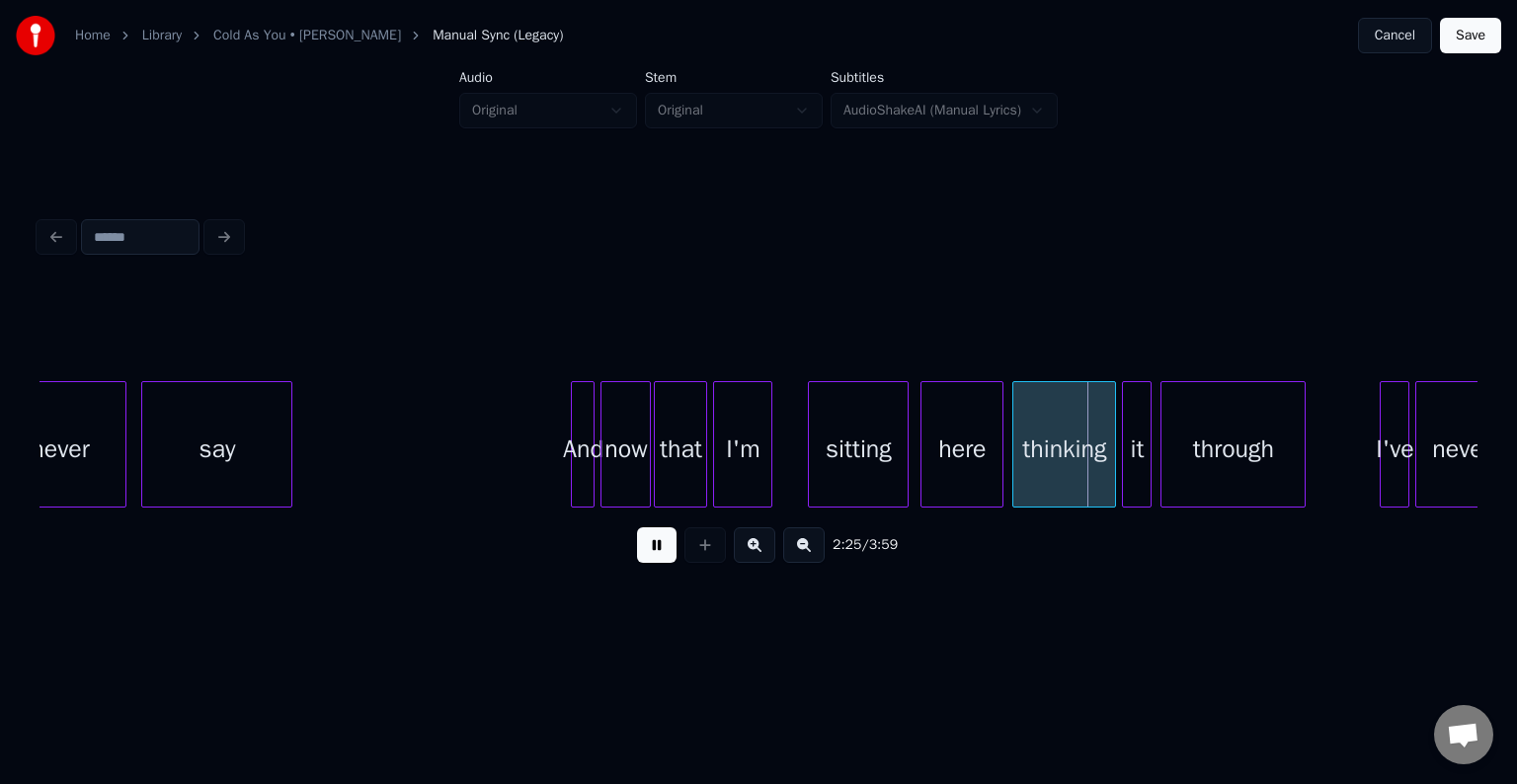 click at bounding box center (657, 545) 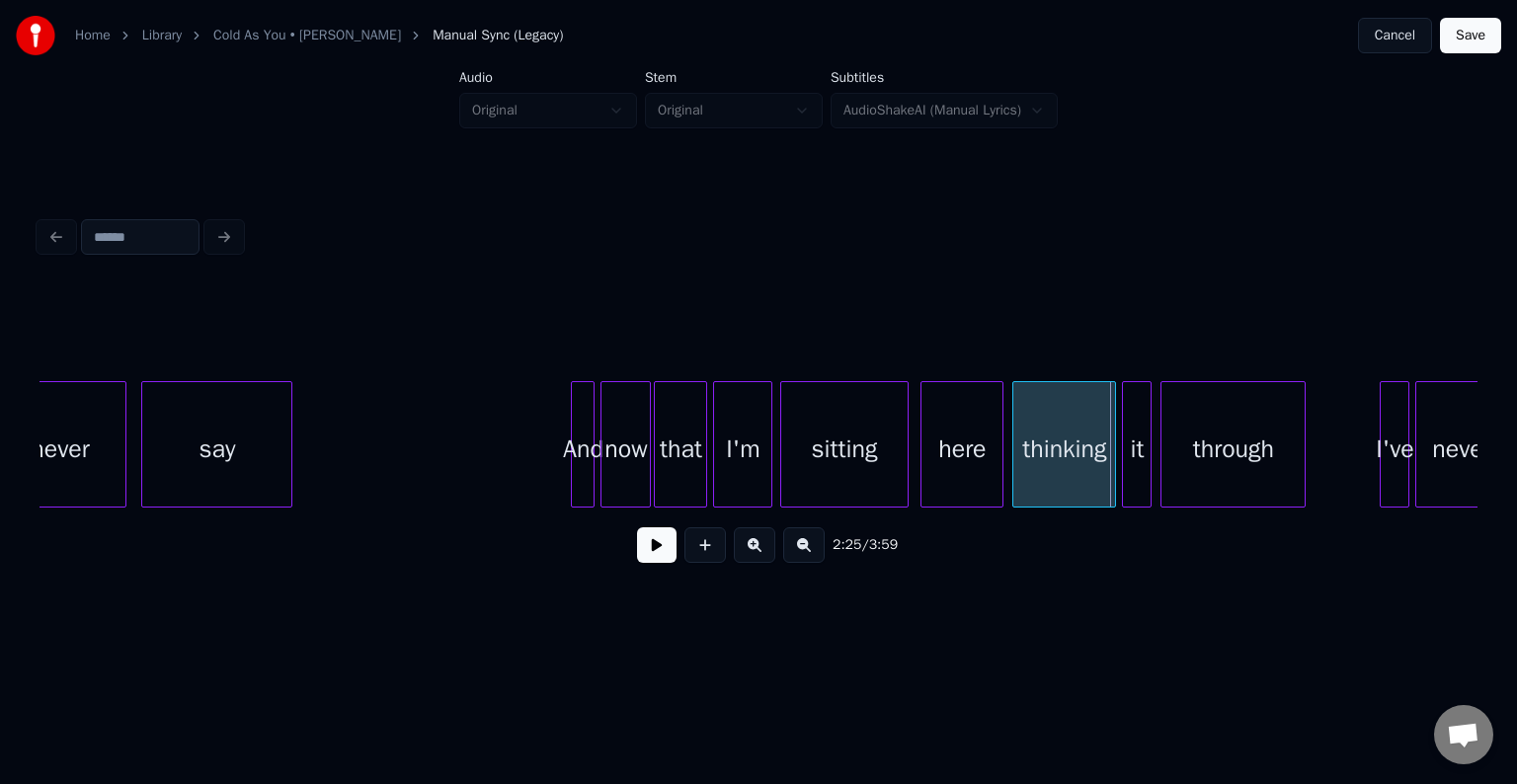 click at bounding box center [784, 444] 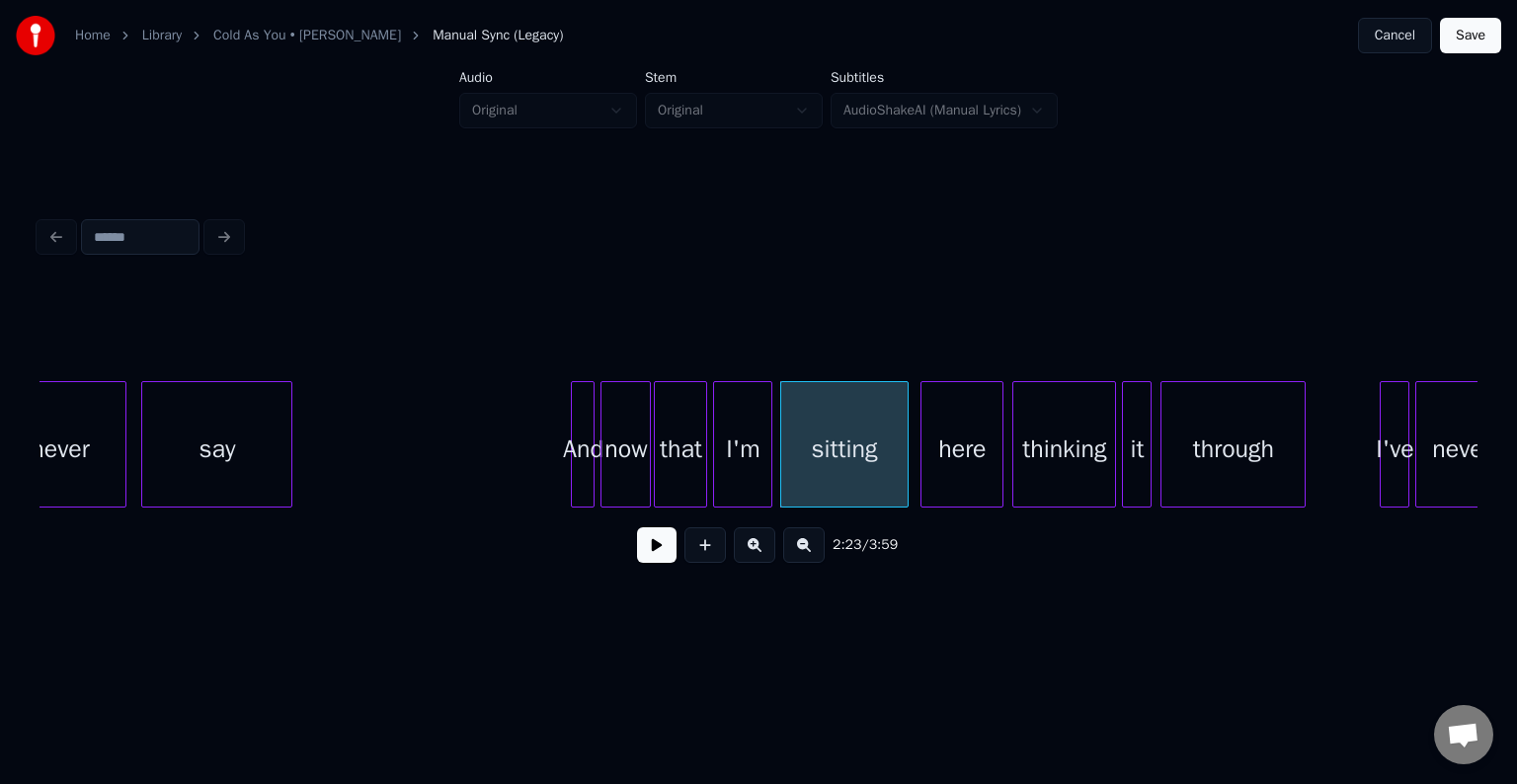 click on "I'm" at bounding box center [743, 449] 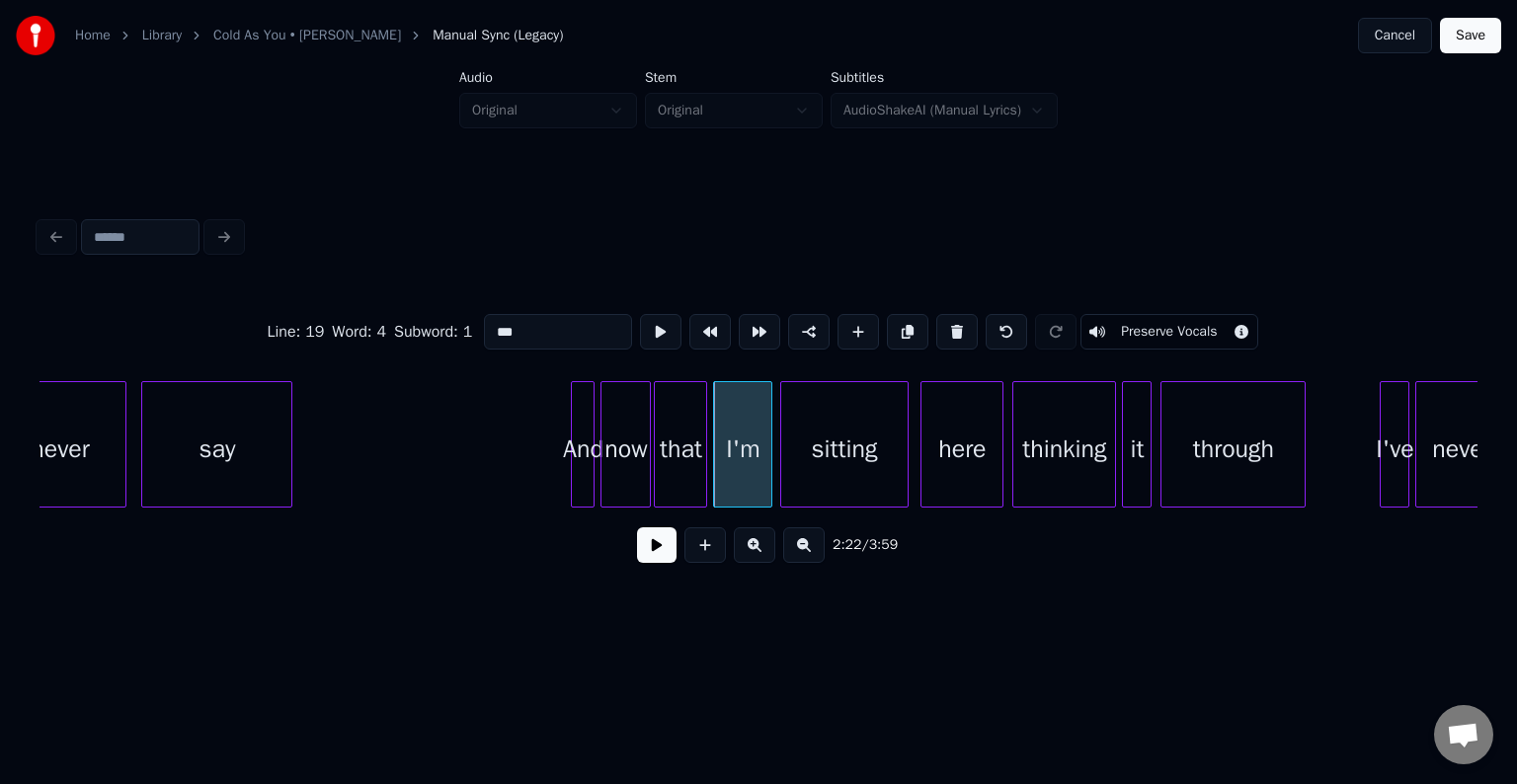 click on "sitting" at bounding box center [844, 449] 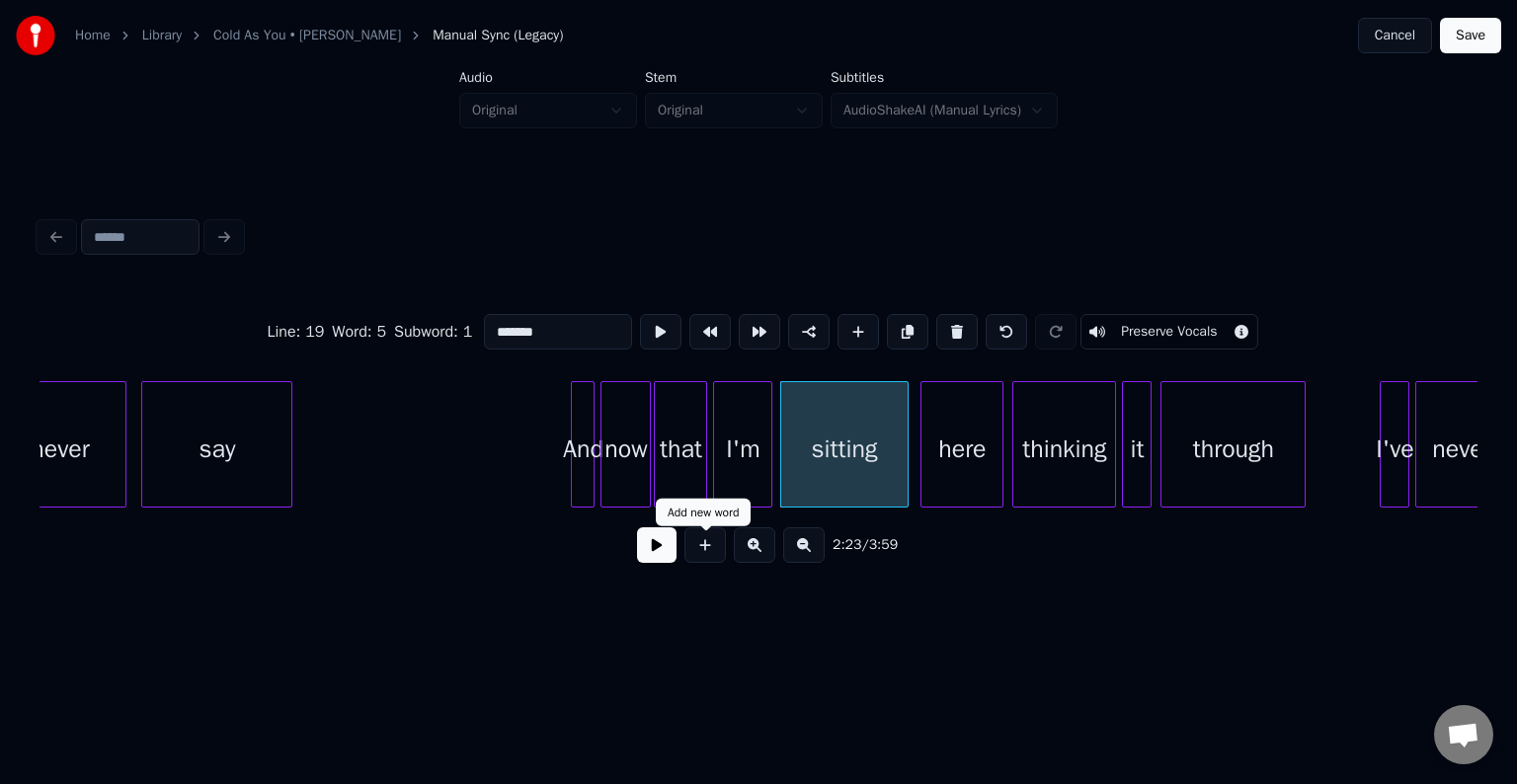 click at bounding box center [657, 545] 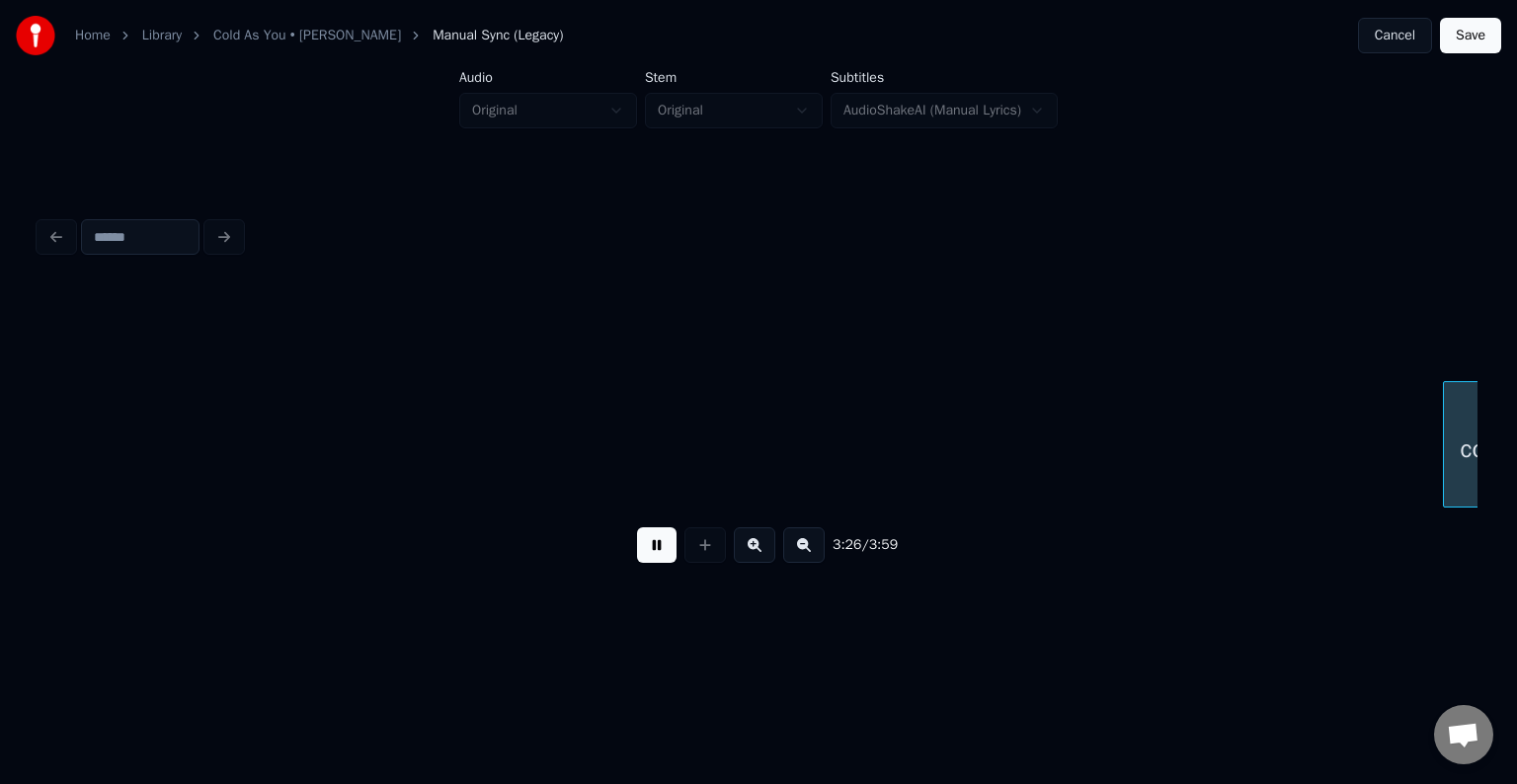 scroll, scrollTop: 0, scrollLeft: 30565, axis: horizontal 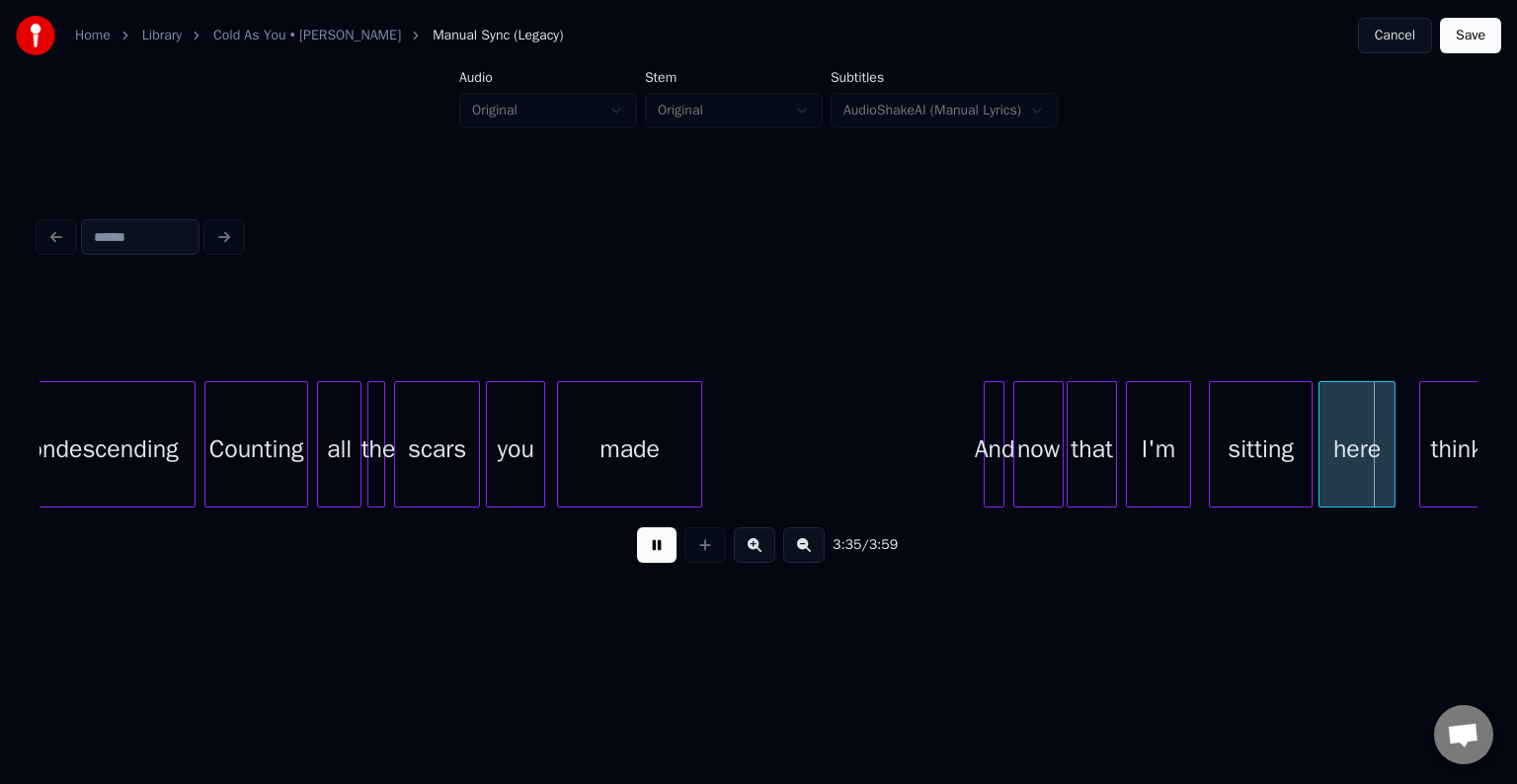 click on "condescending Counting all the scars you made And now that I'm sitting here thinking" at bounding box center (-12817, 444) 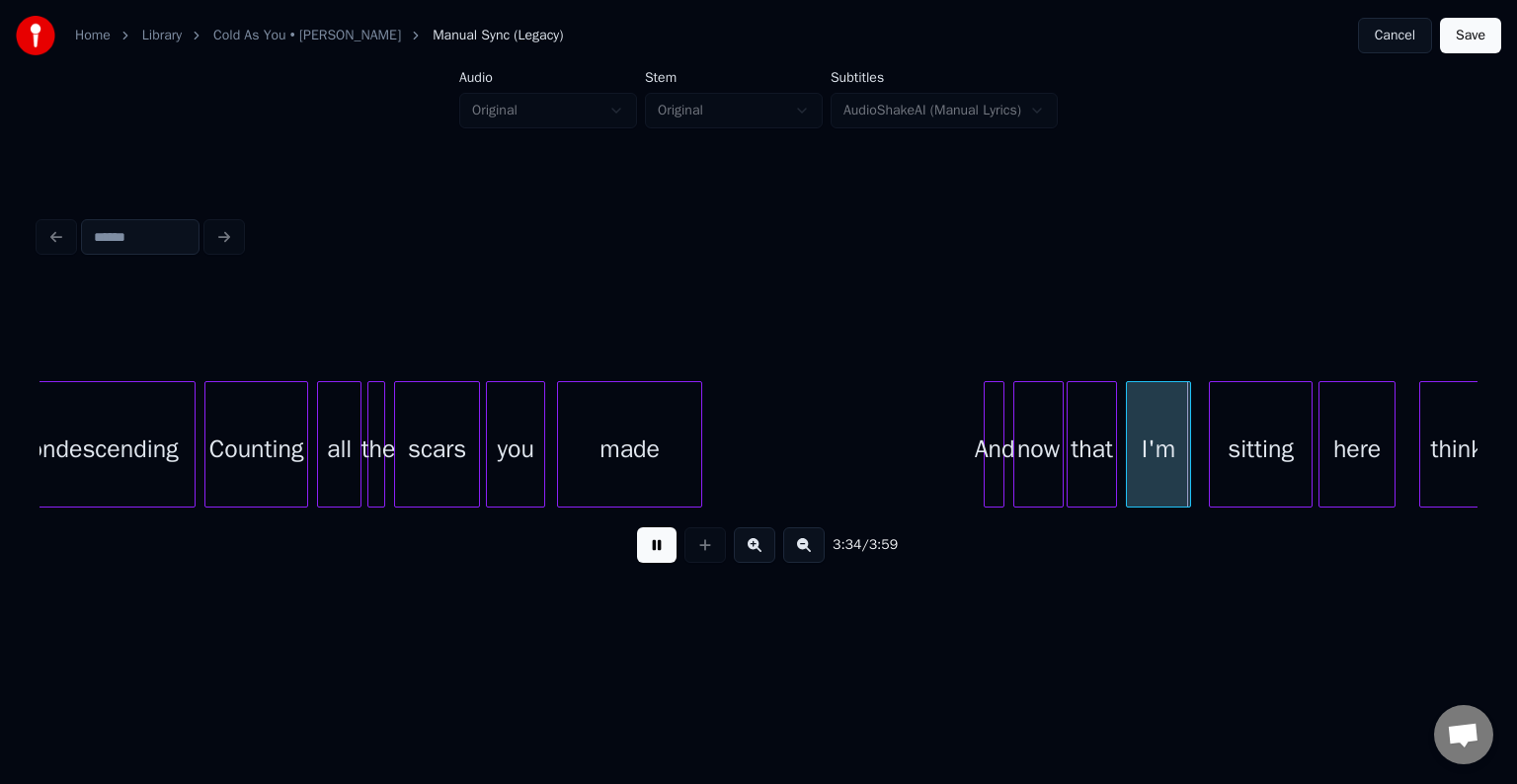 click on "And" at bounding box center (995, 449) 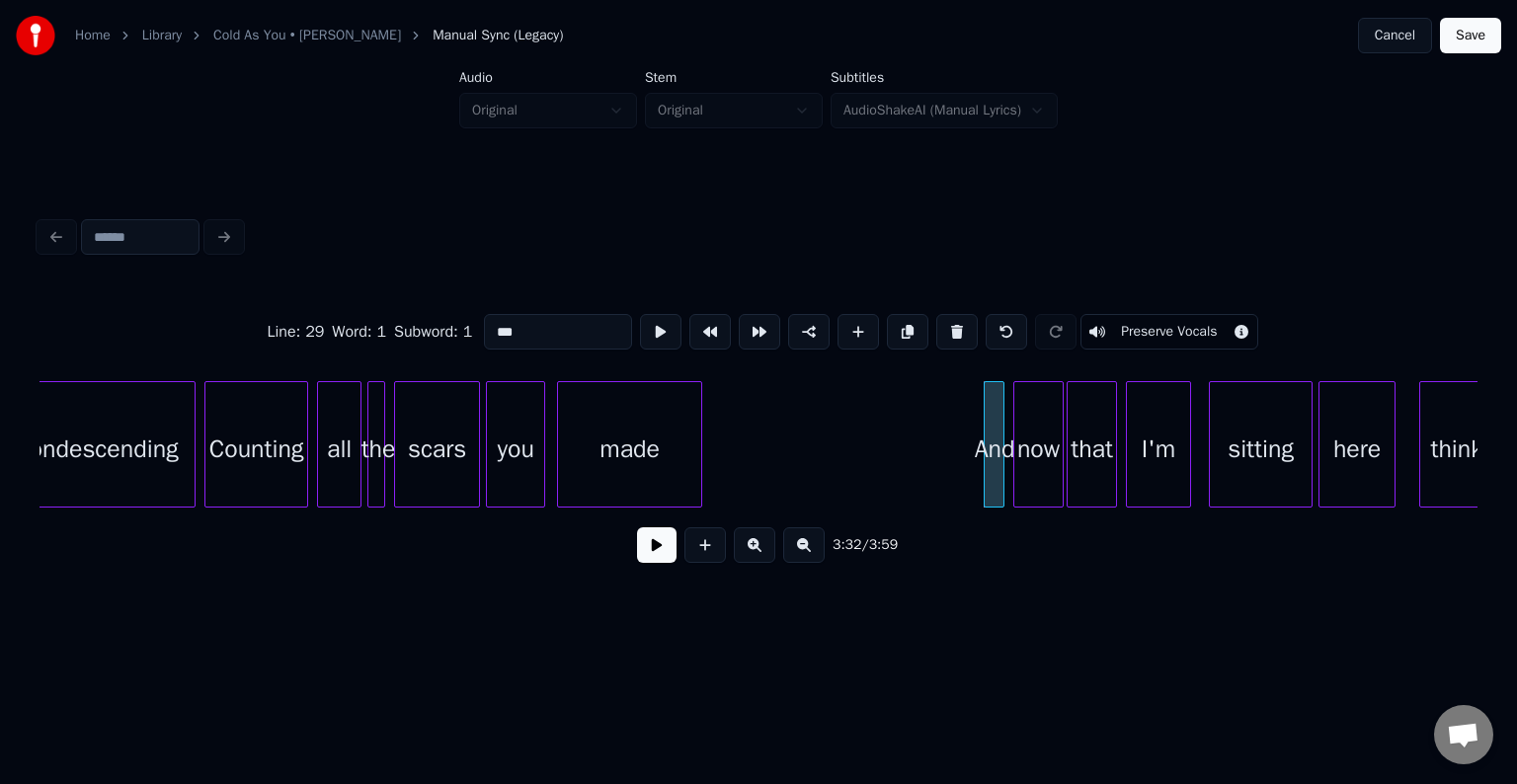 click at bounding box center (657, 545) 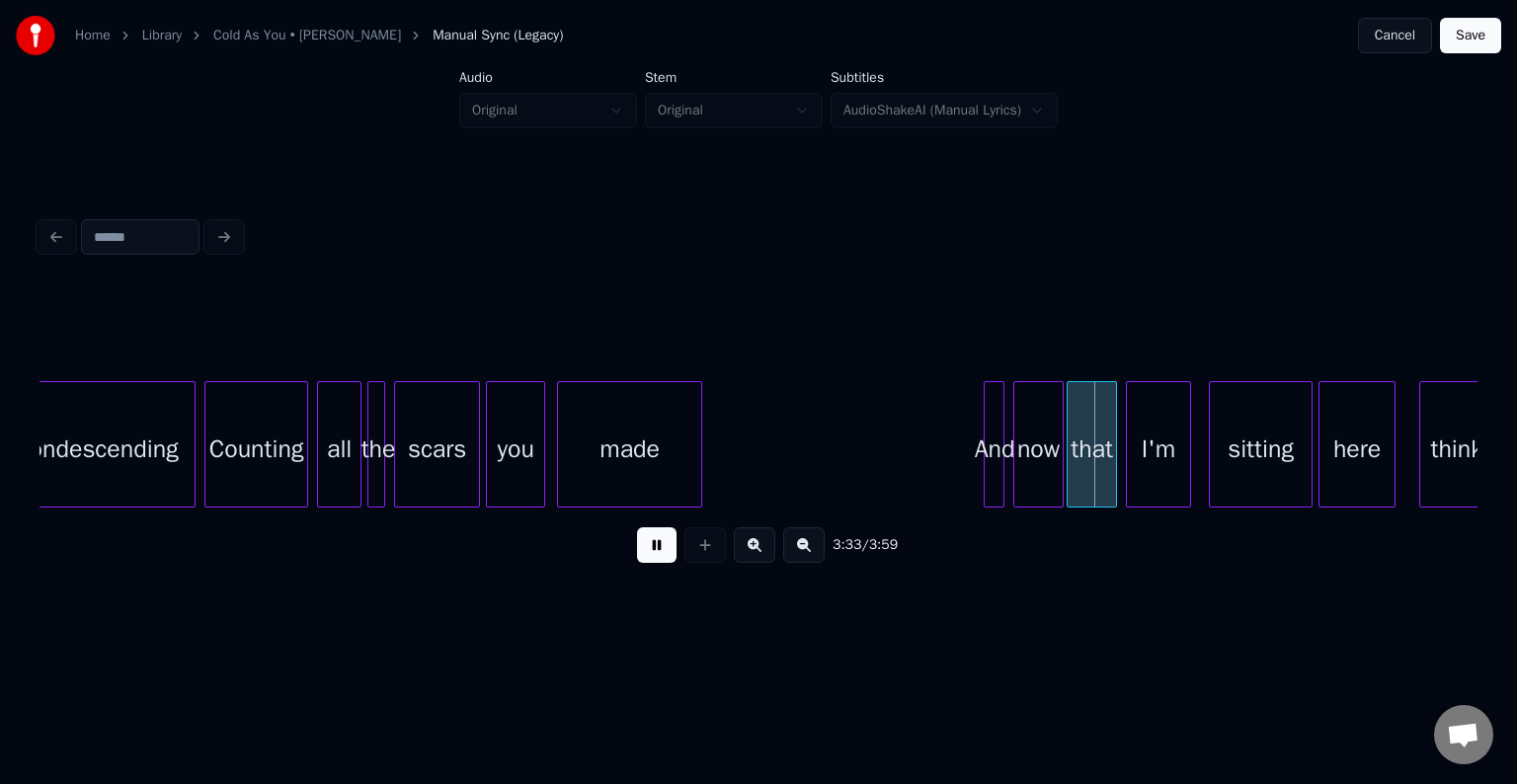click at bounding box center (657, 545) 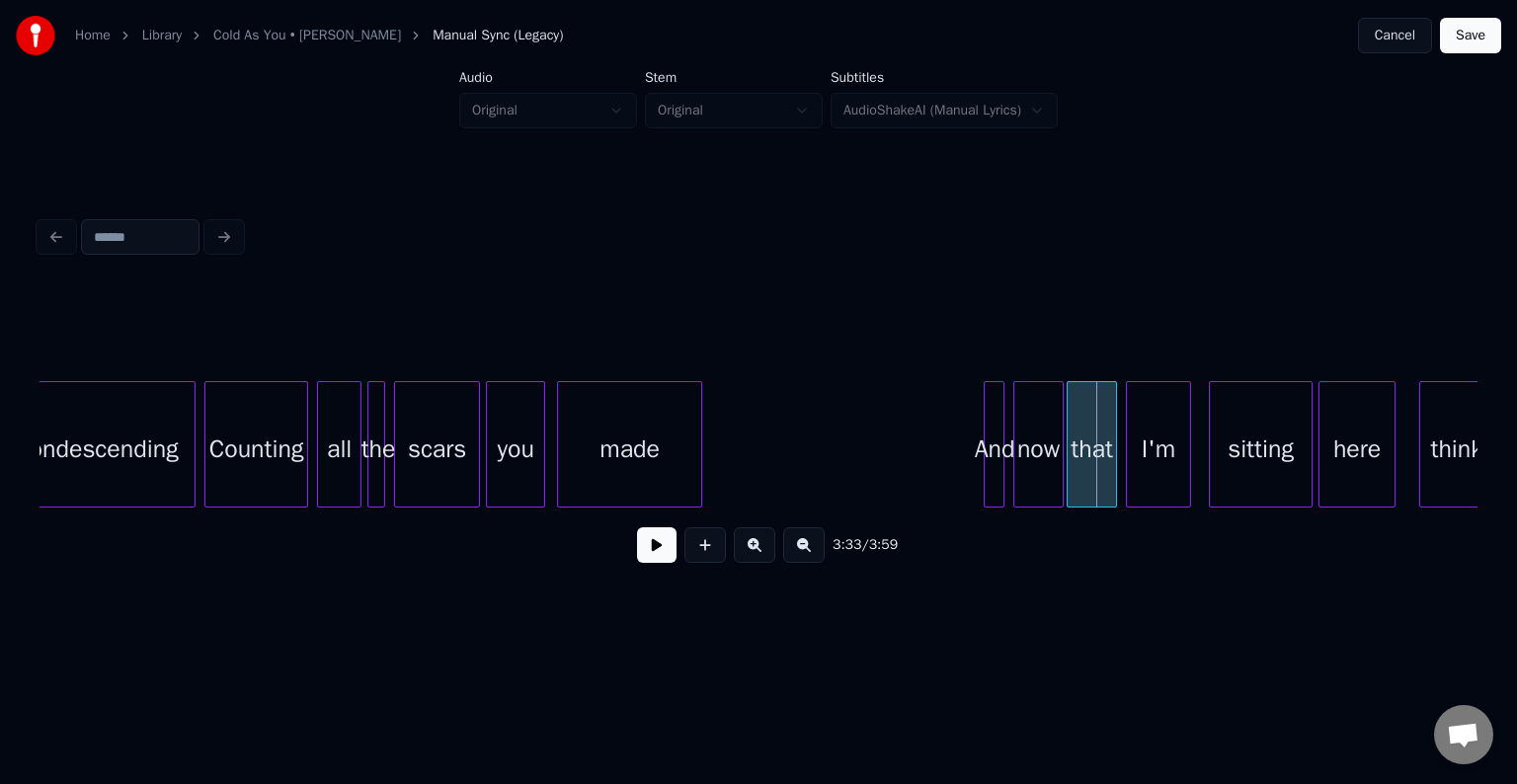 click on "now" at bounding box center (1038, 449) 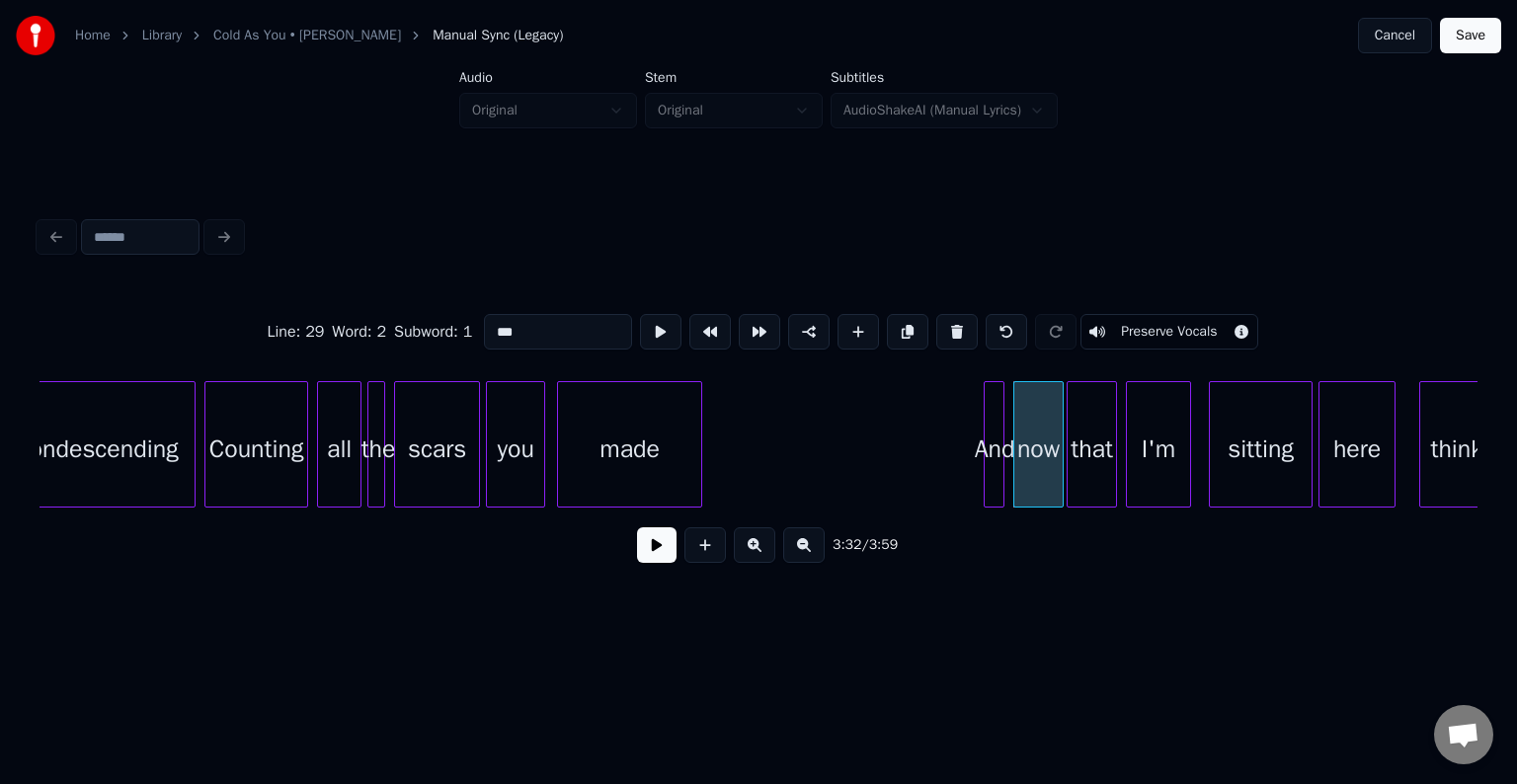 click at bounding box center [657, 545] 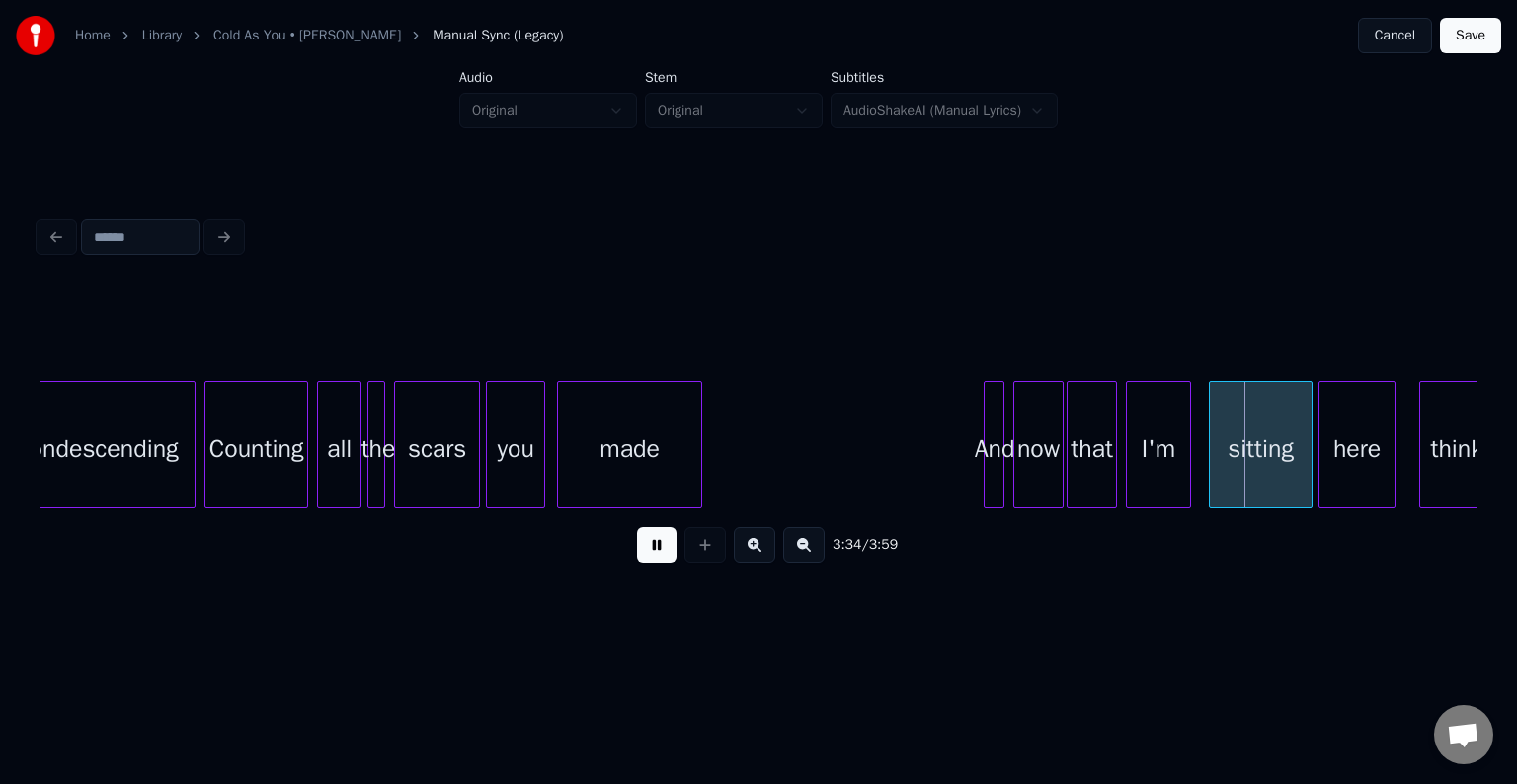 click on "condescending Counting all the scars you made And now that I'm sitting here thinking" at bounding box center [-12817, 444] 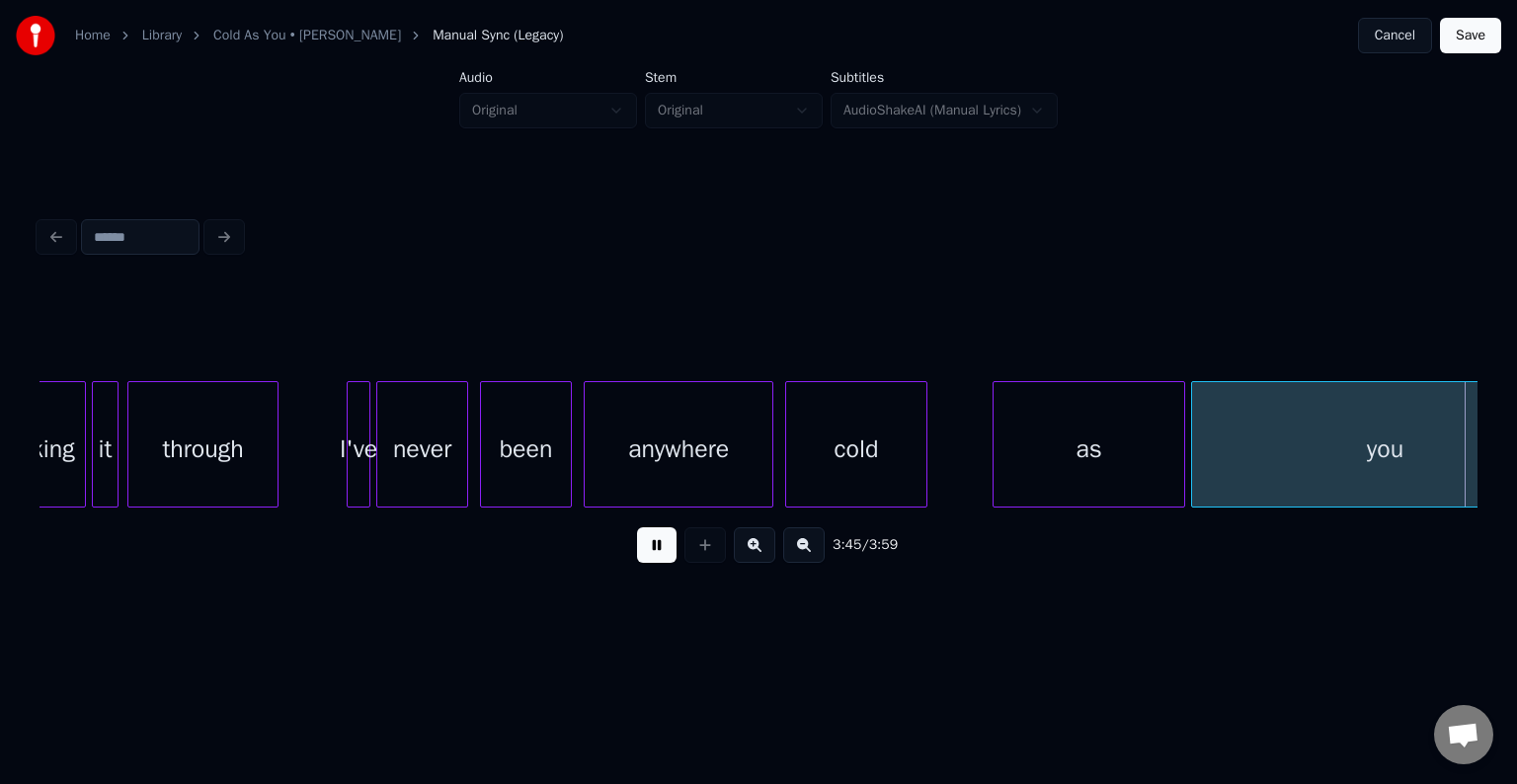 scroll, scrollTop: 0, scrollLeft: 33446, axis: horizontal 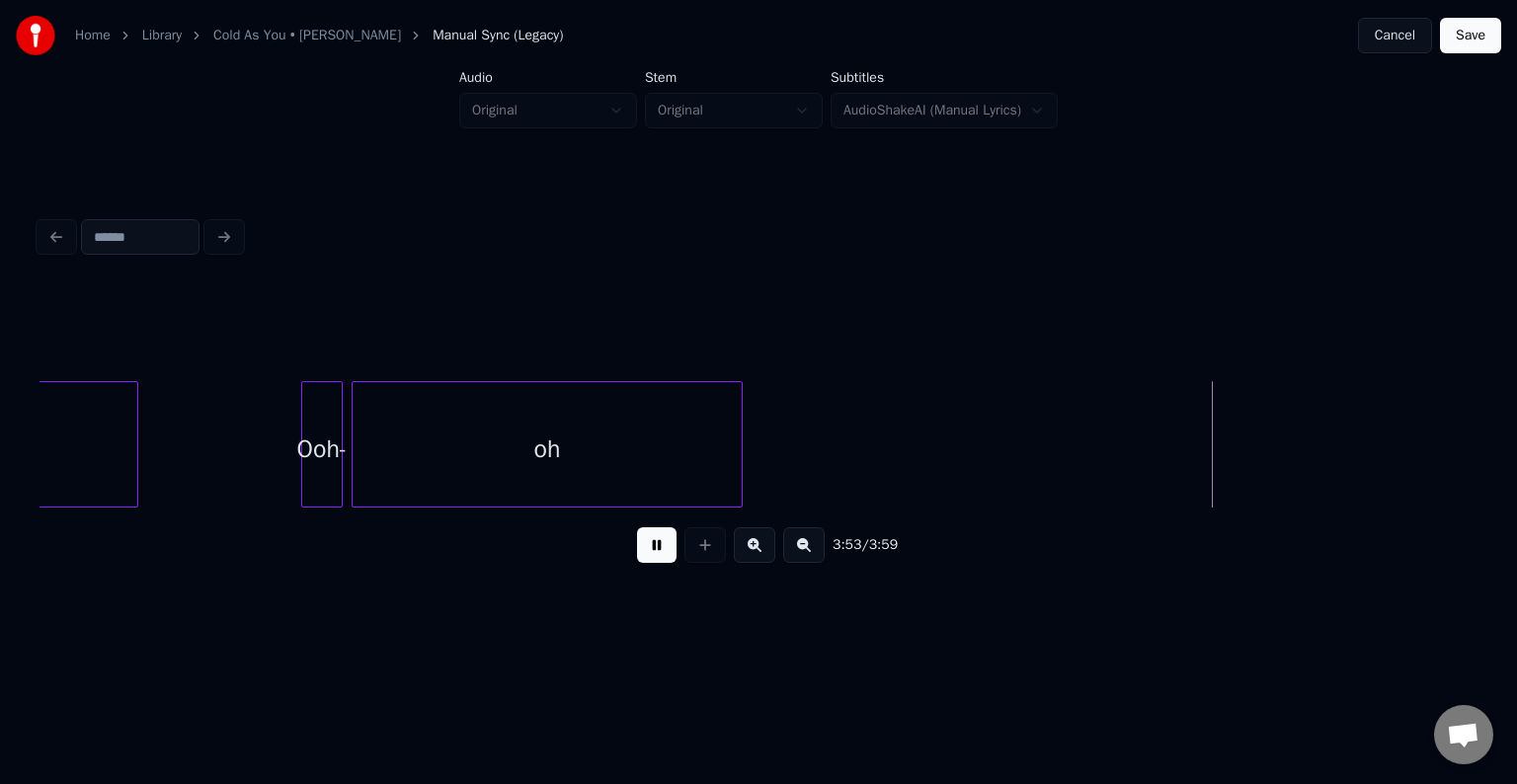 click at bounding box center (657, 545) 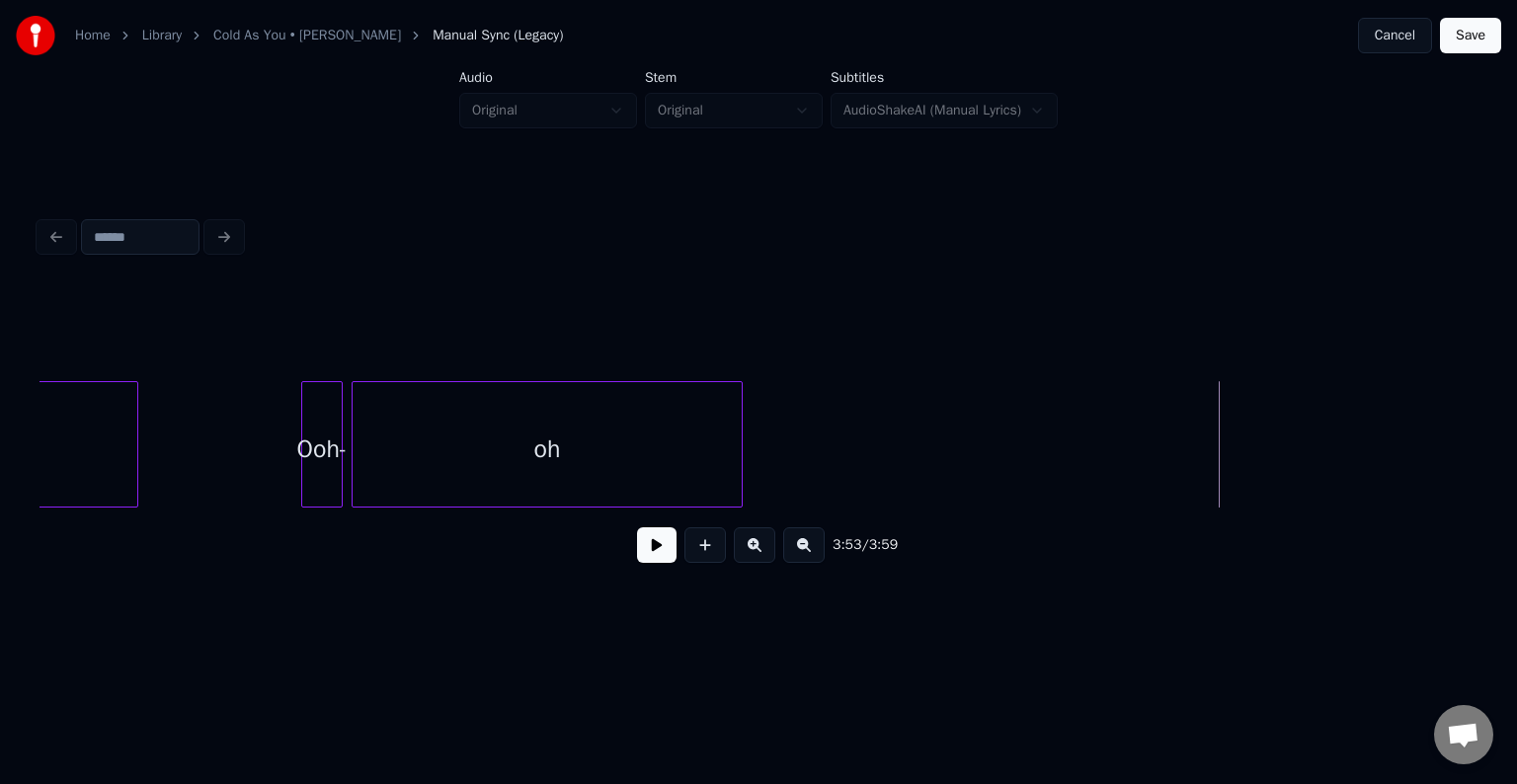 scroll, scrollTop: 0, scrollLeft: 32189, axis: horizontal 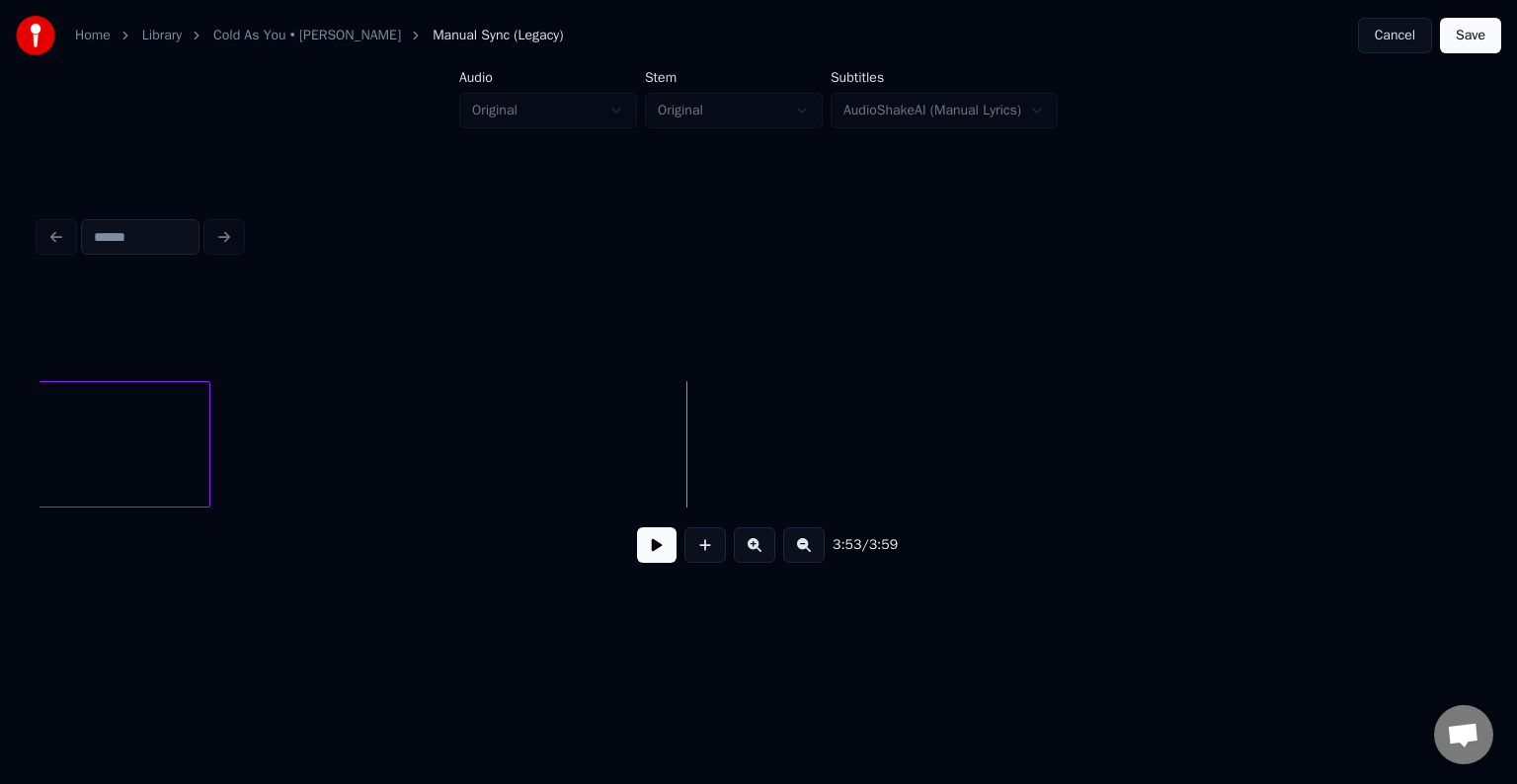 click on "oh" at bounding box center [15, 449] 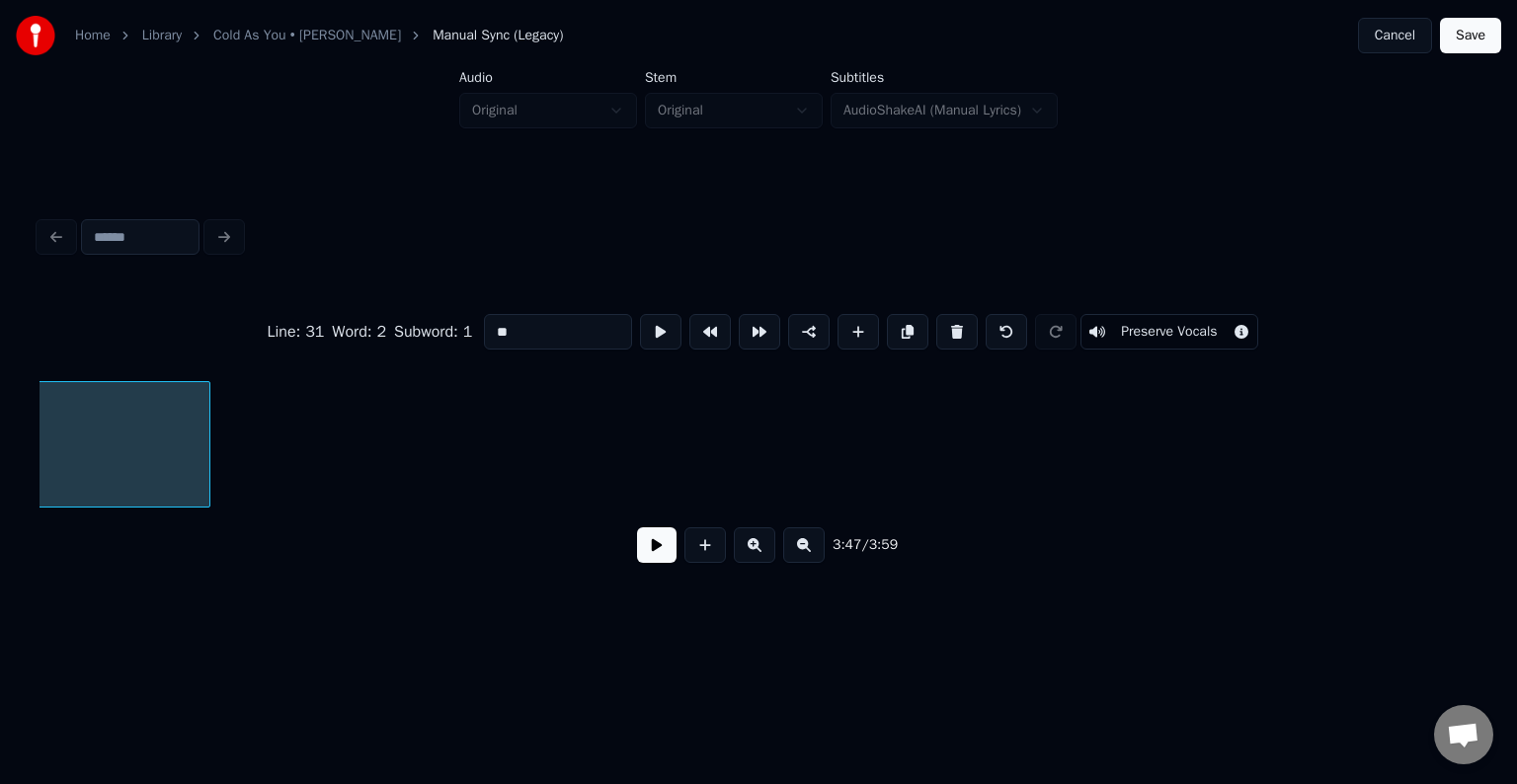 scroll, scrollTop: 0, scrollLeft: 33757, axis: horizontal 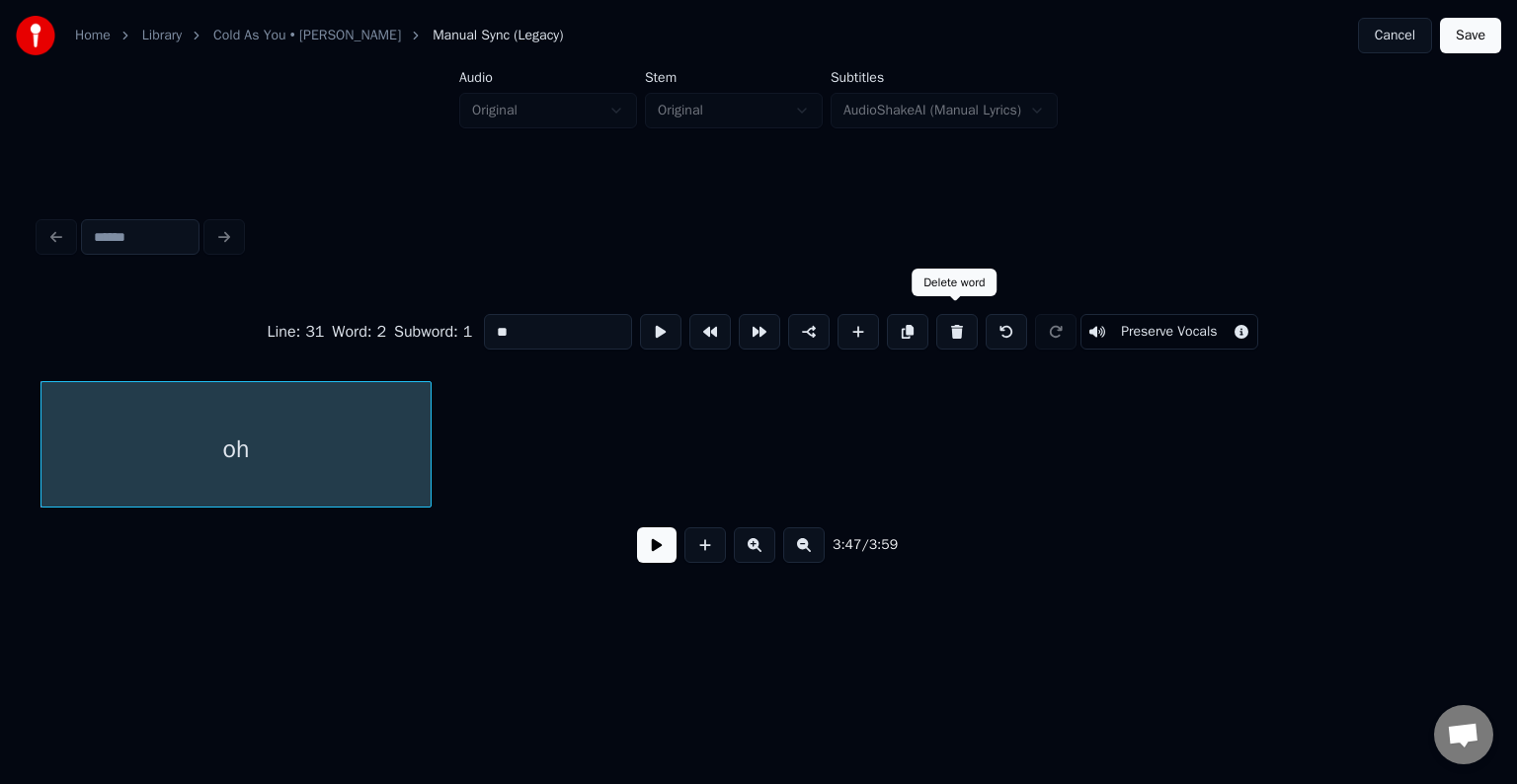 click at bounding box center (957, 332) 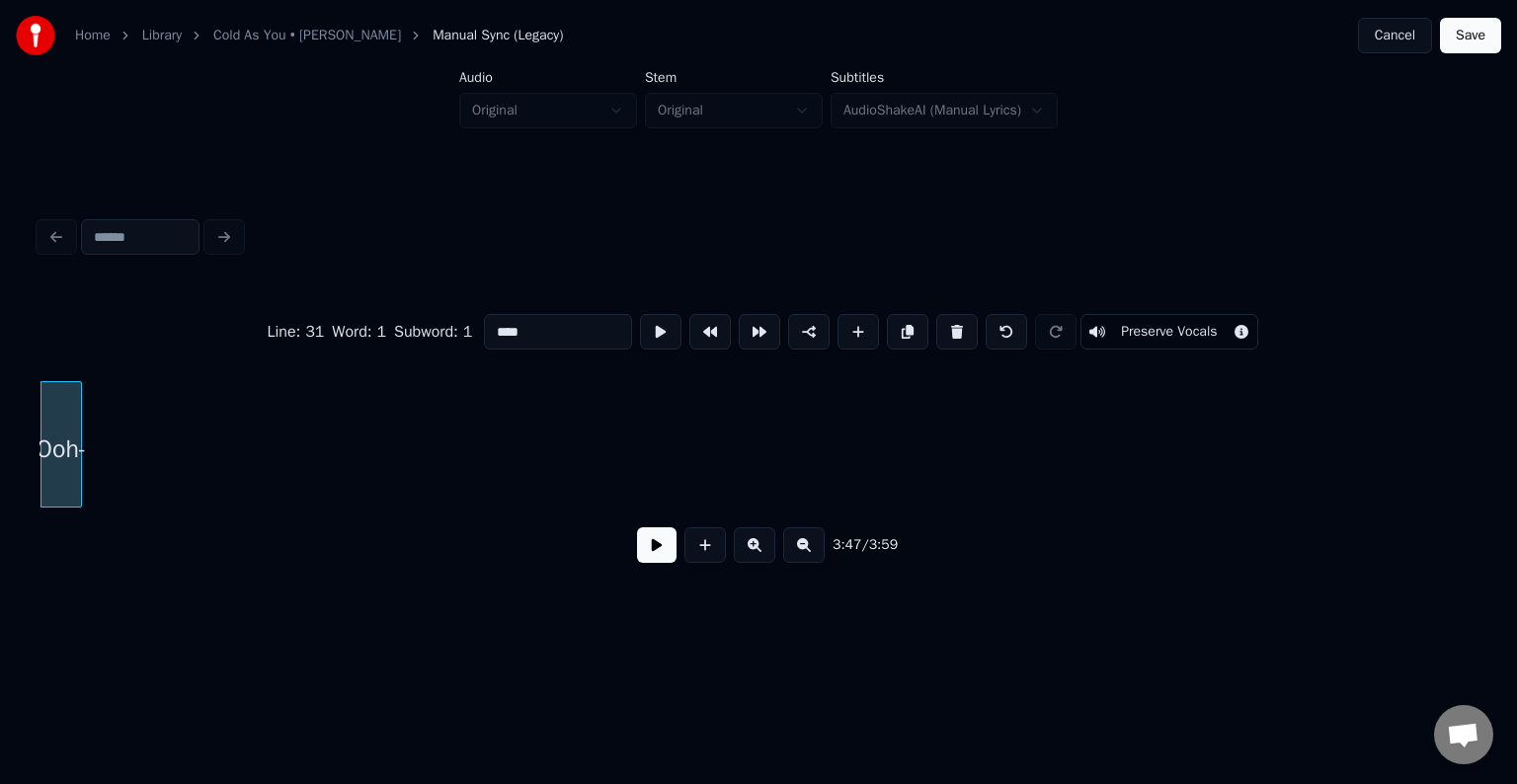 click at bounding box center [957, 332] 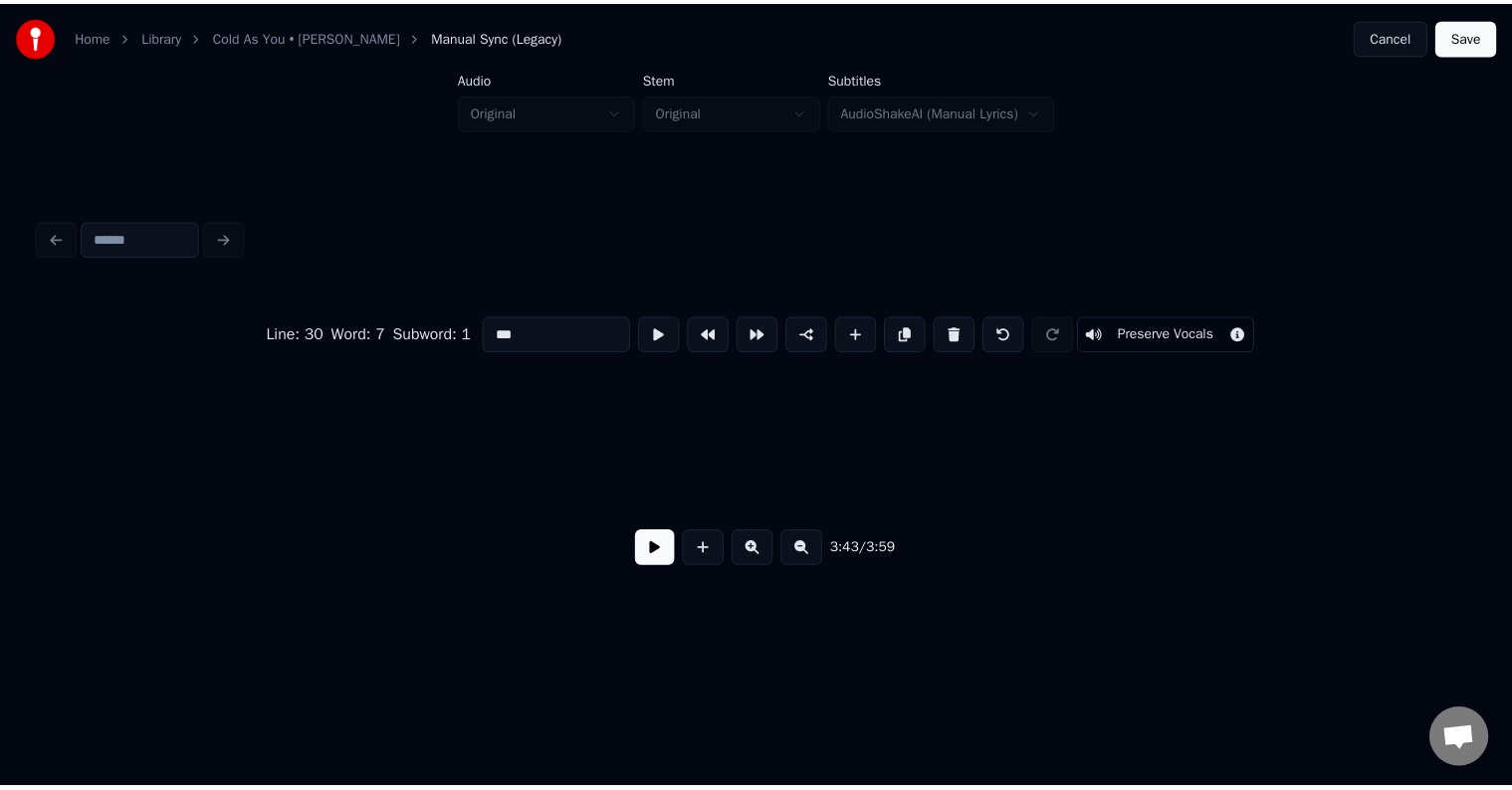 scroll, scrollTop: 0, scrollLeft: 33417, axis: horizontal 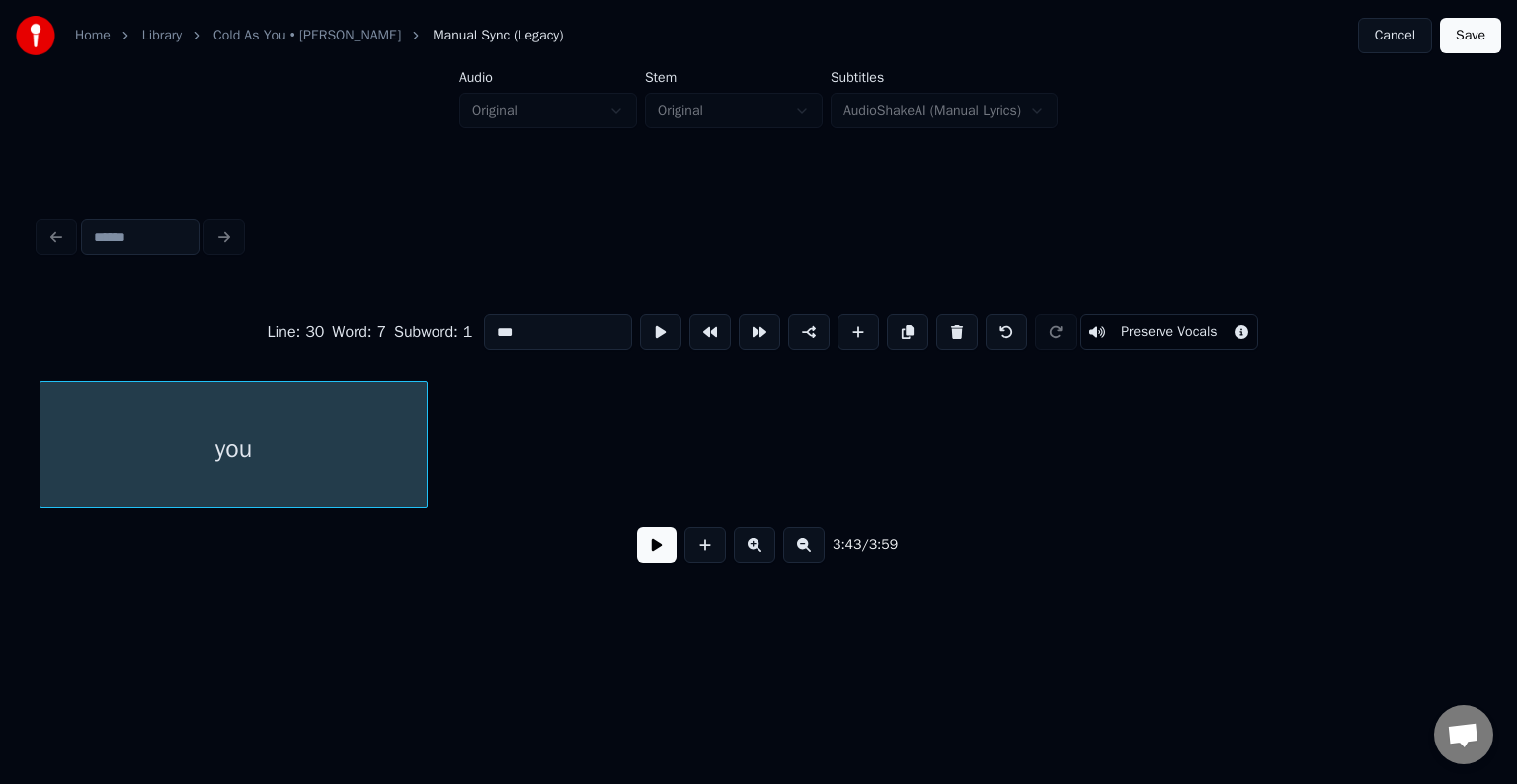 click on "Save" at bounding box center [1471, 36] 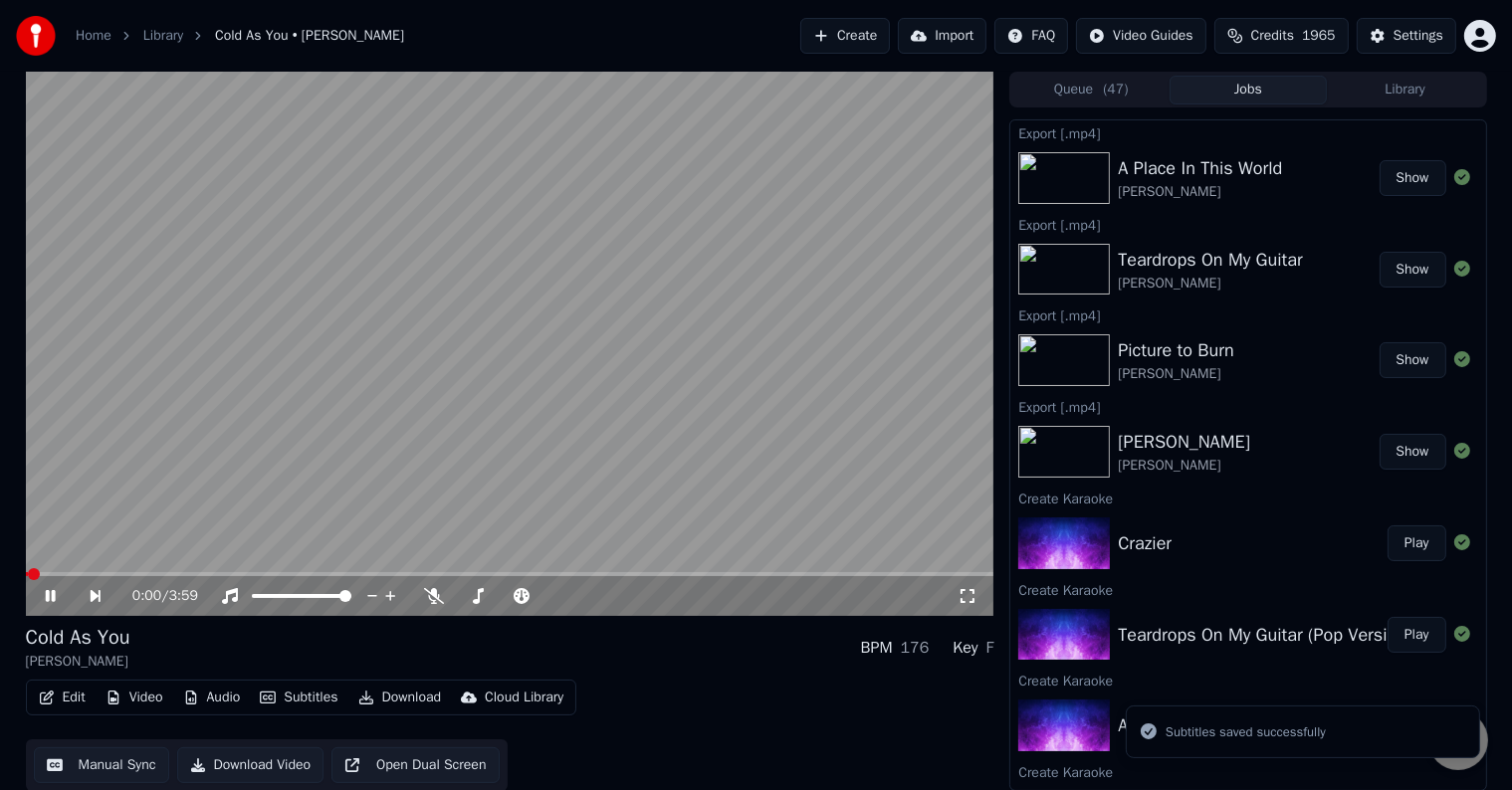 click 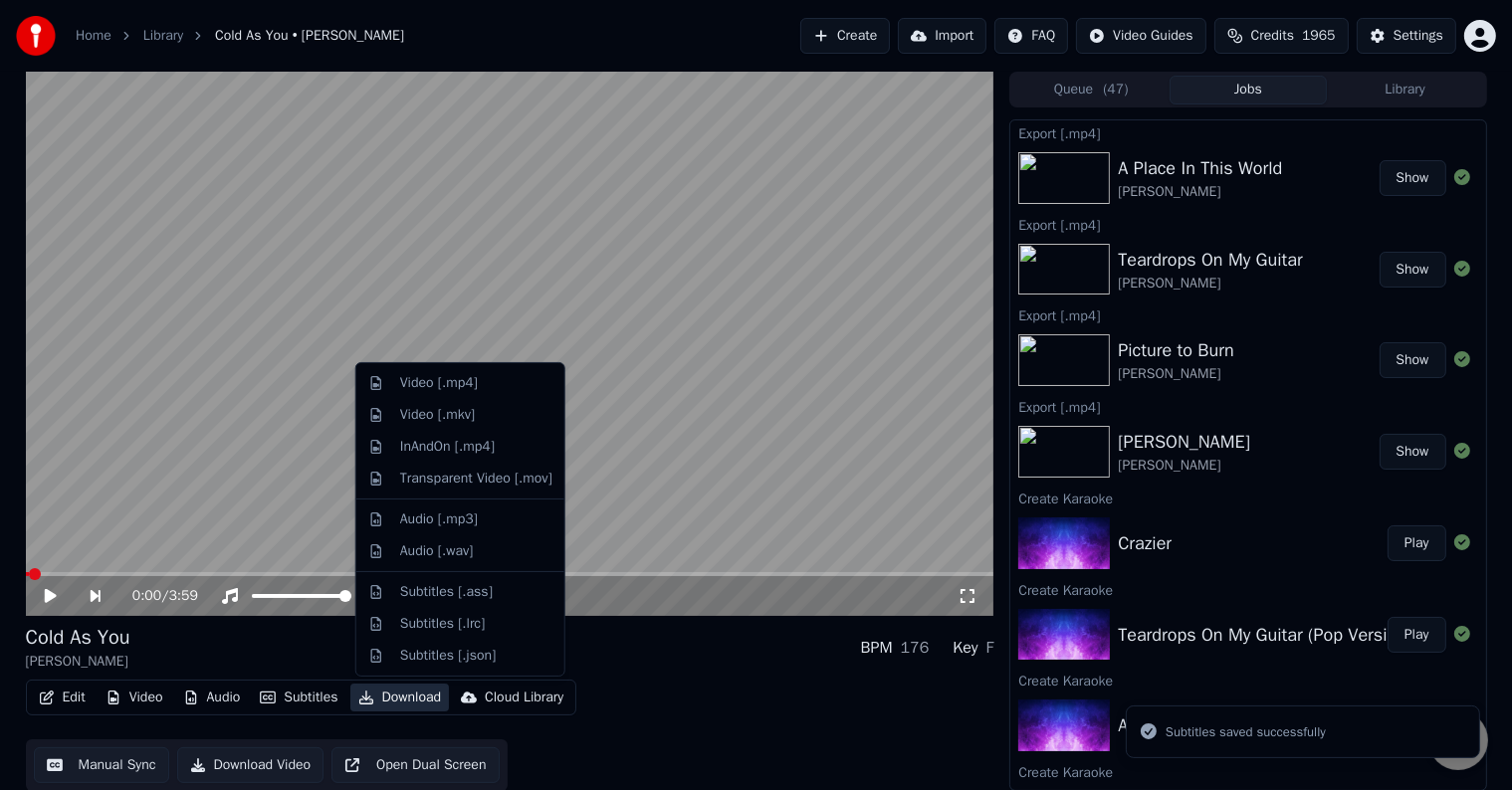 click on "Download" at bounding box center (400, 697) 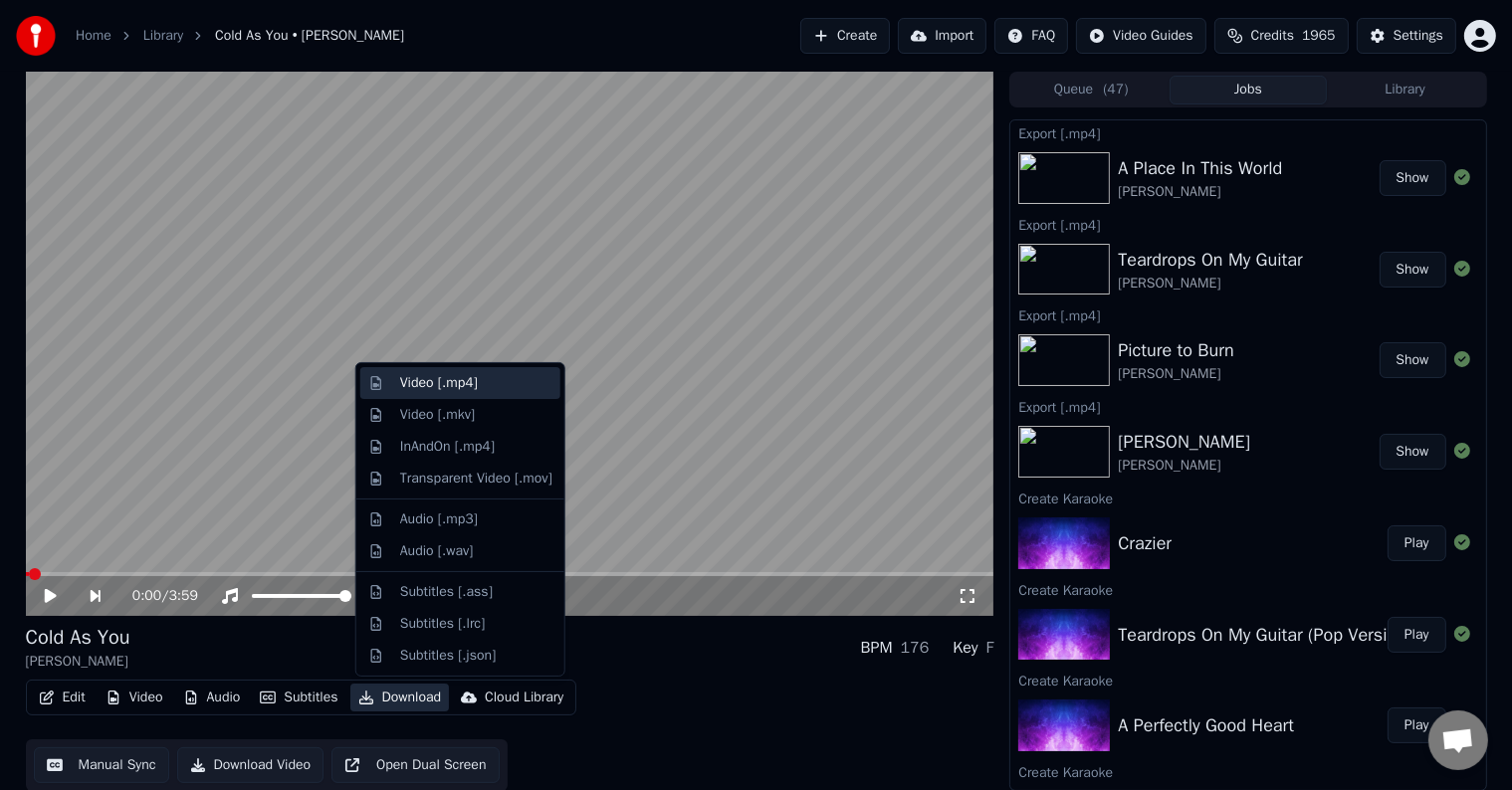 click on "Video [.mp4]" at bounding box center (439, 383) 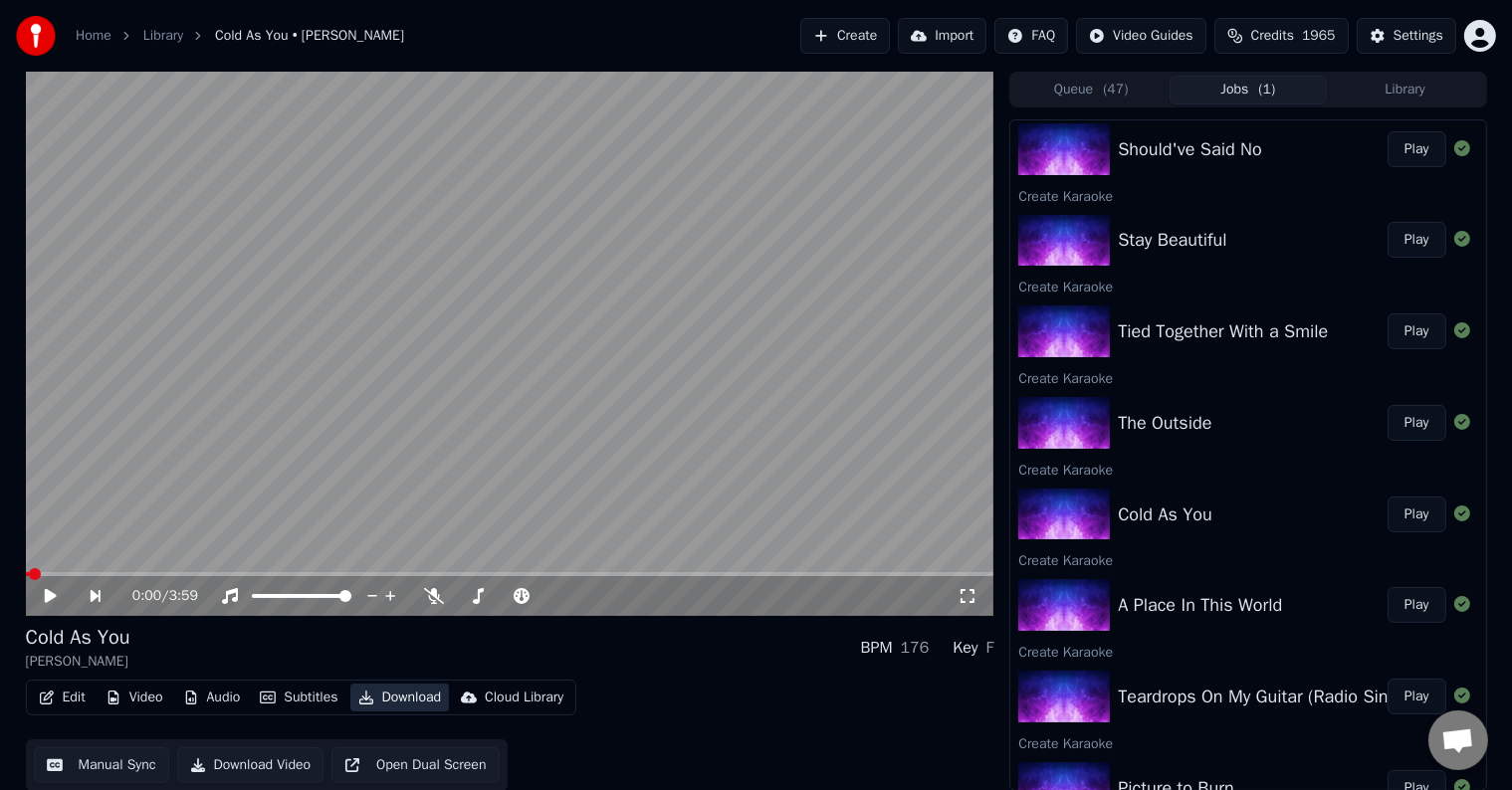 scroll, scrollTop: 1128, scrollLeft: 0, axis: vertical 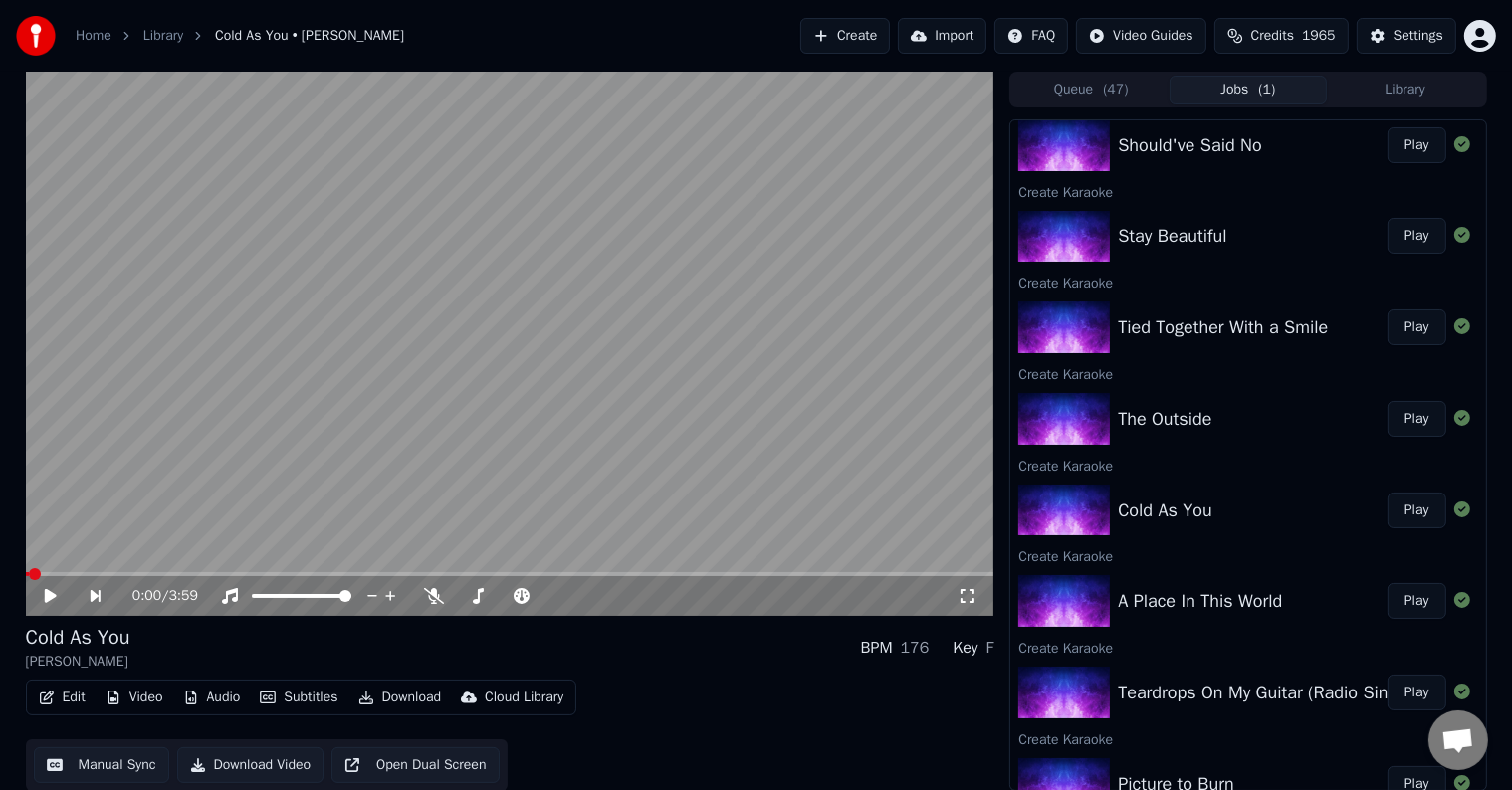 click on "Play" at bounding box center [1416, 419] 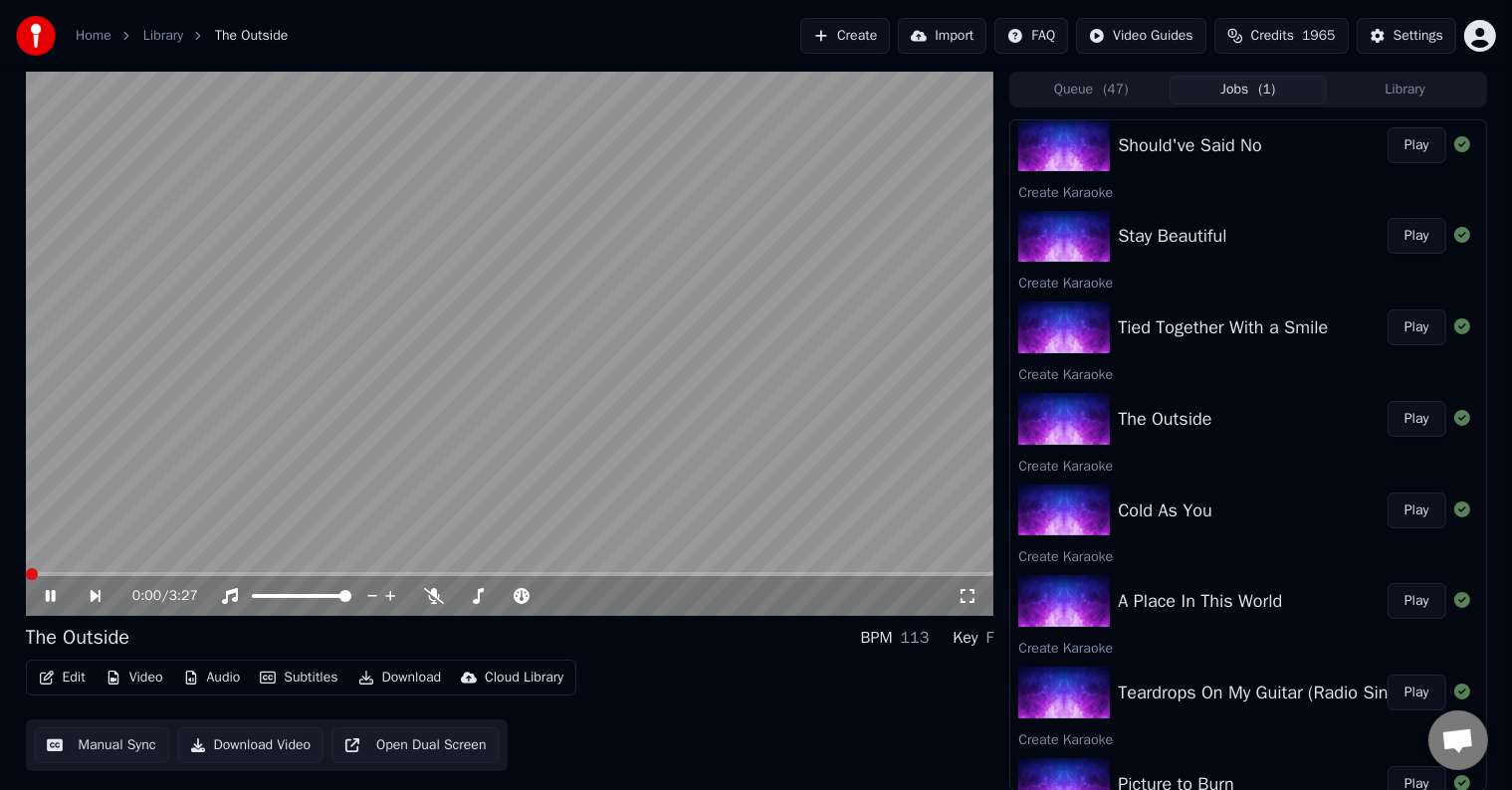 click 